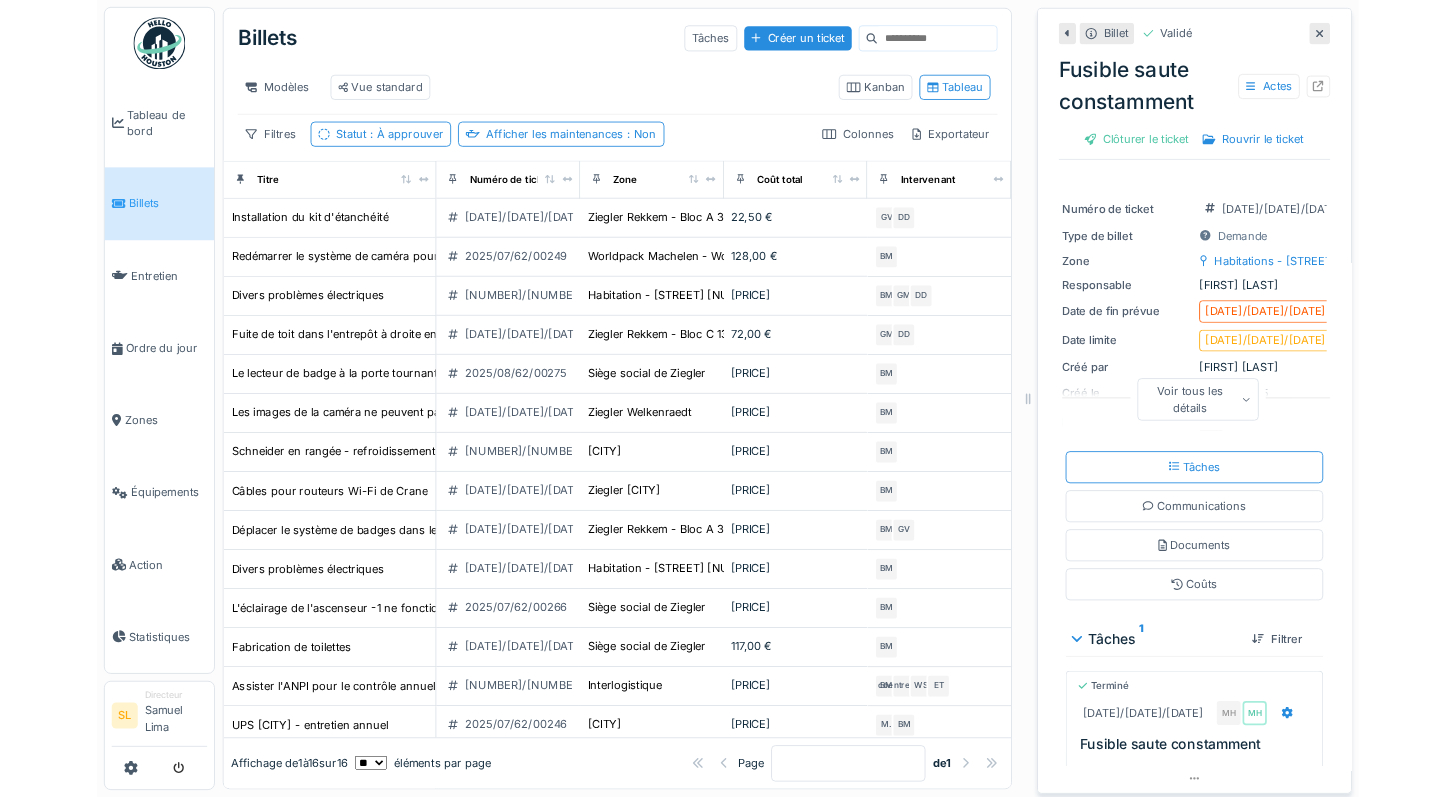 scroll, scrollTop: 15, scrollLeft: 0, axis: vertical 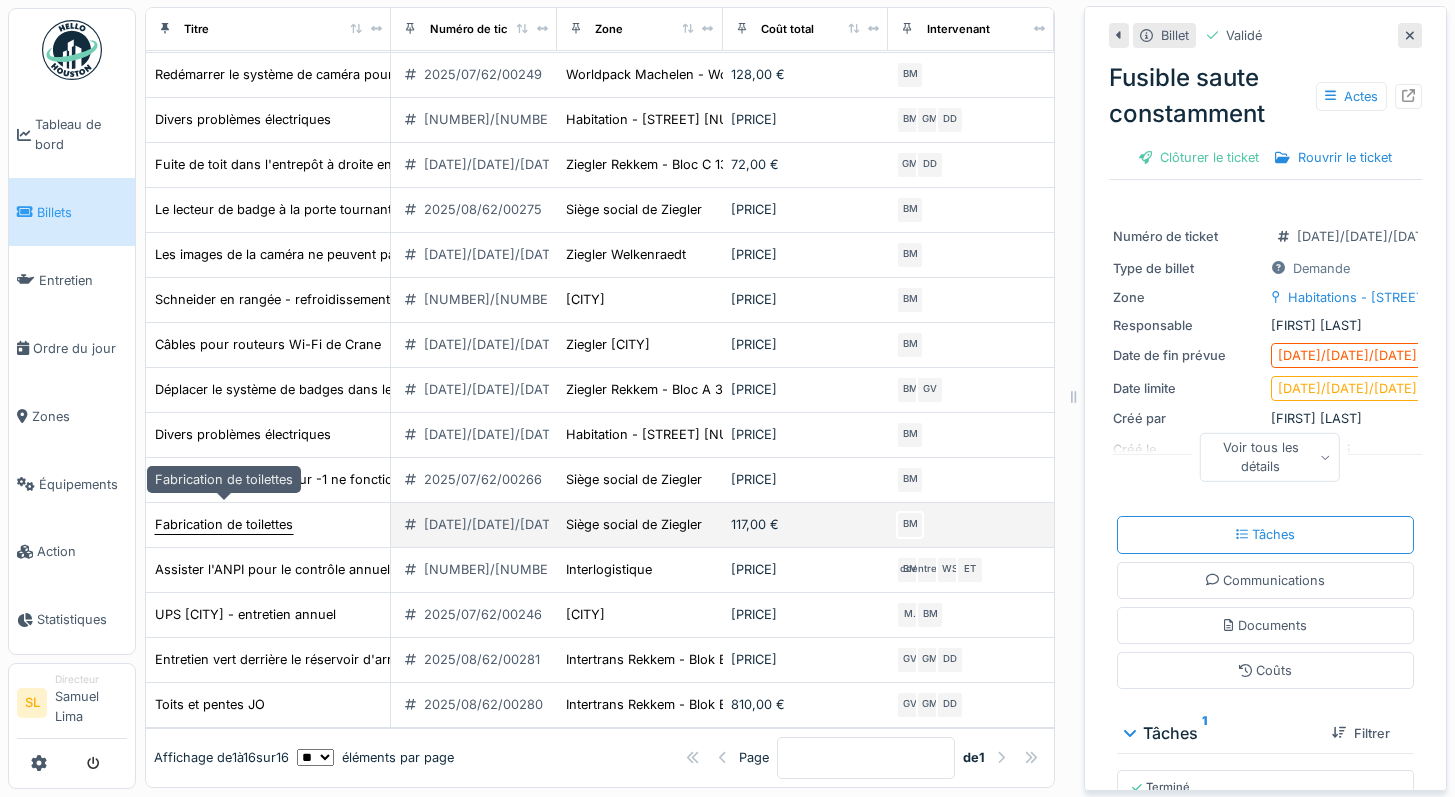 click on "Fabrication de toilettes" at bounding box center (224, 524) 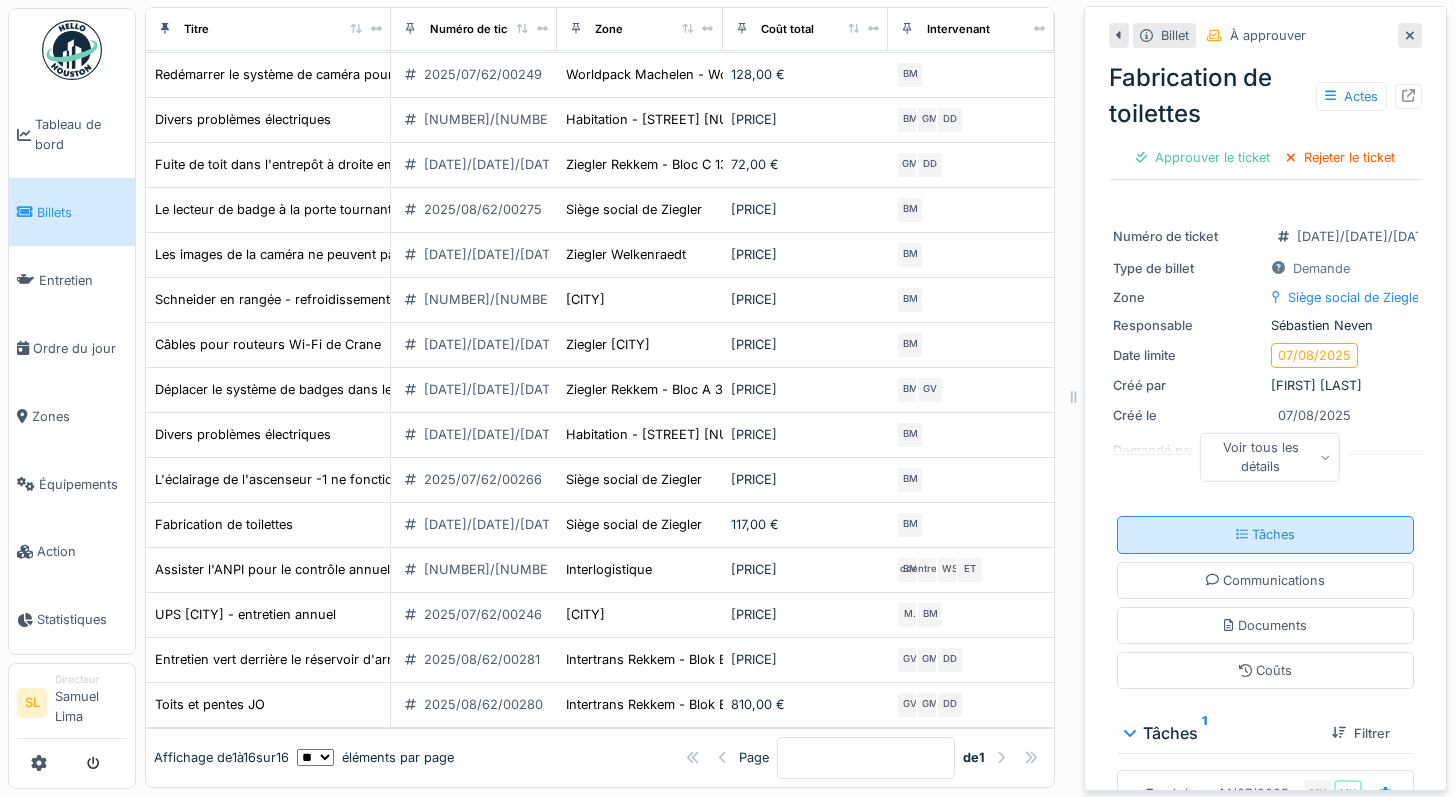 scroll, scrollTop: 0, scrollLeft: 0, axis: both 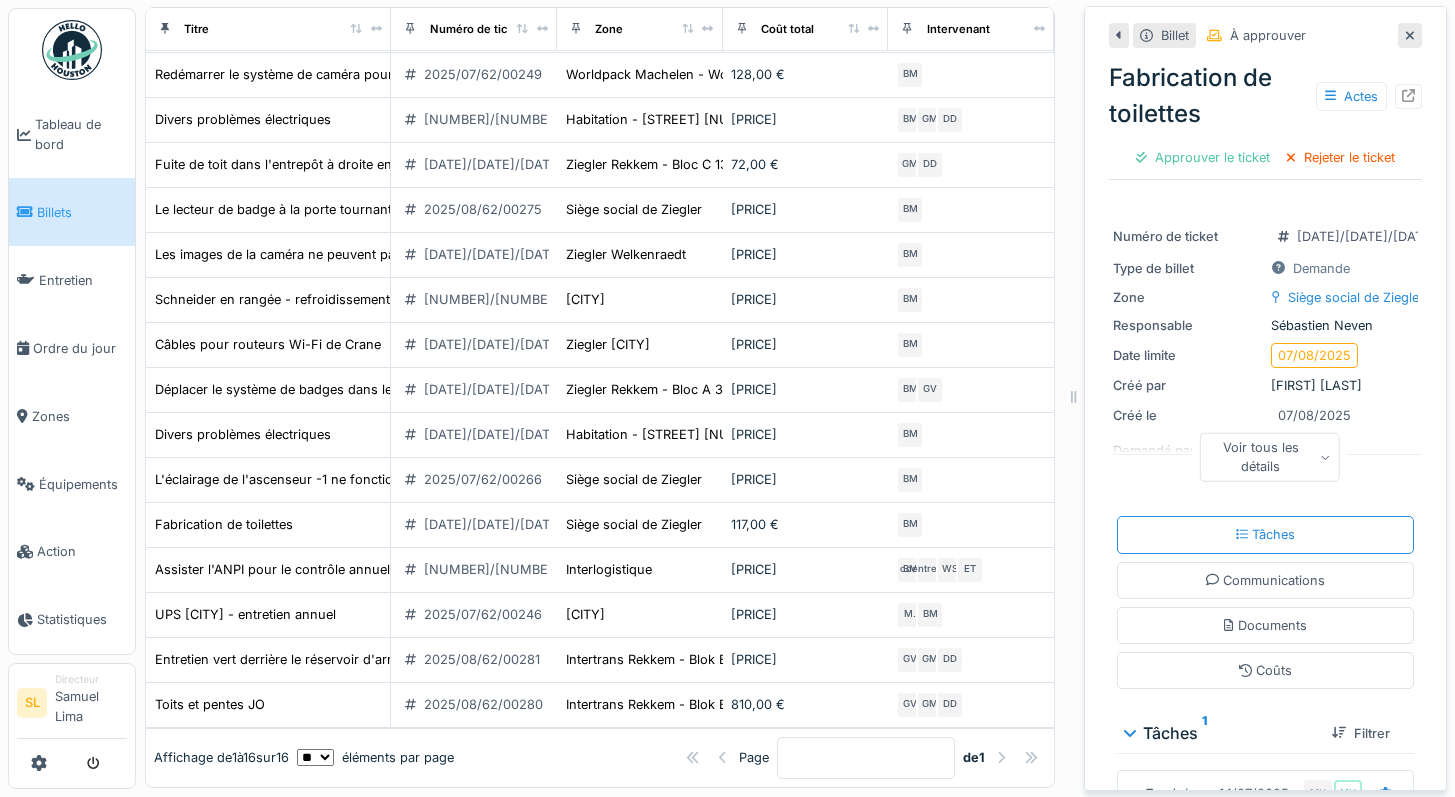 click on "Voir tous les détails" at bounding box center (1261, 457) 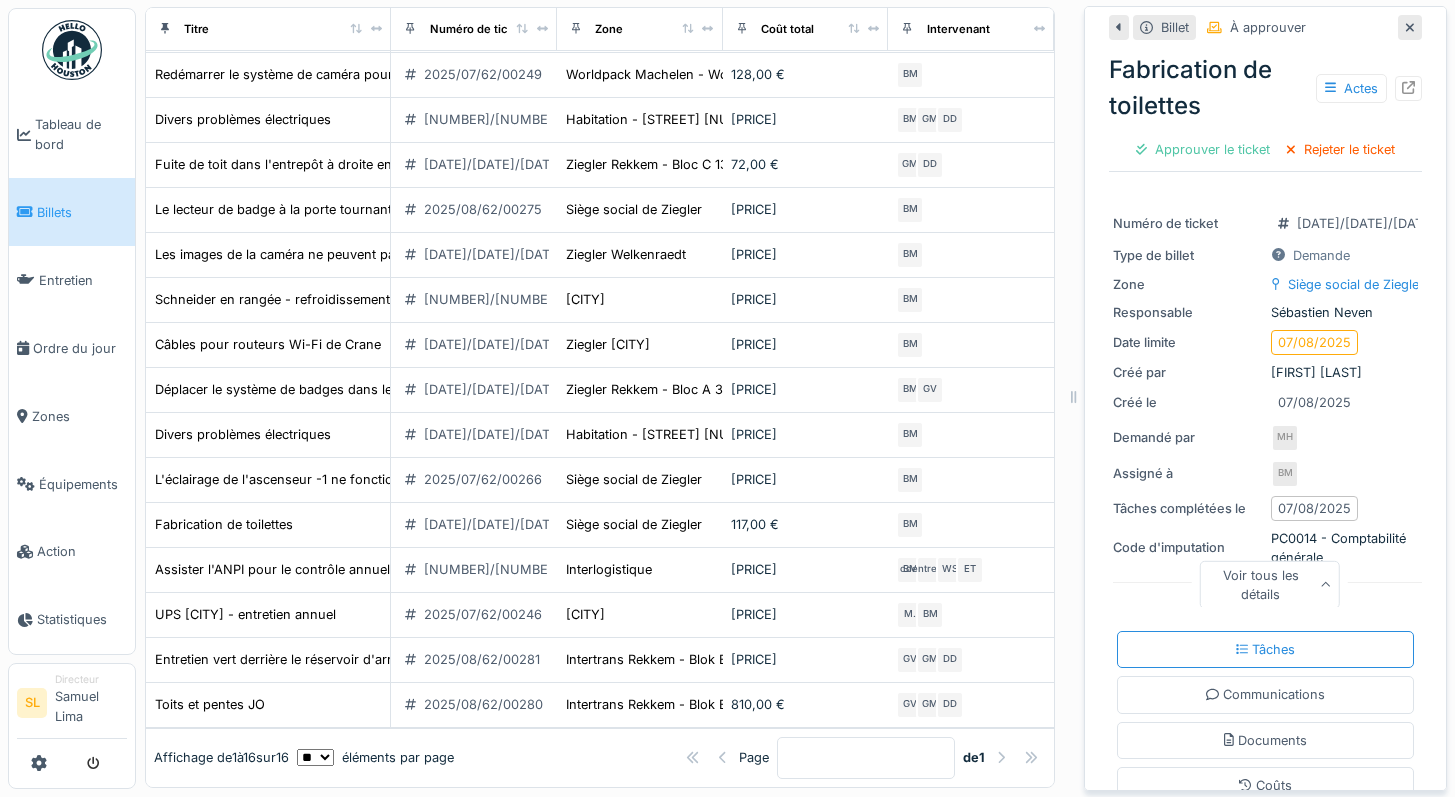 scroll, scrollTop: 0, scrollLeft: 0, axis: both 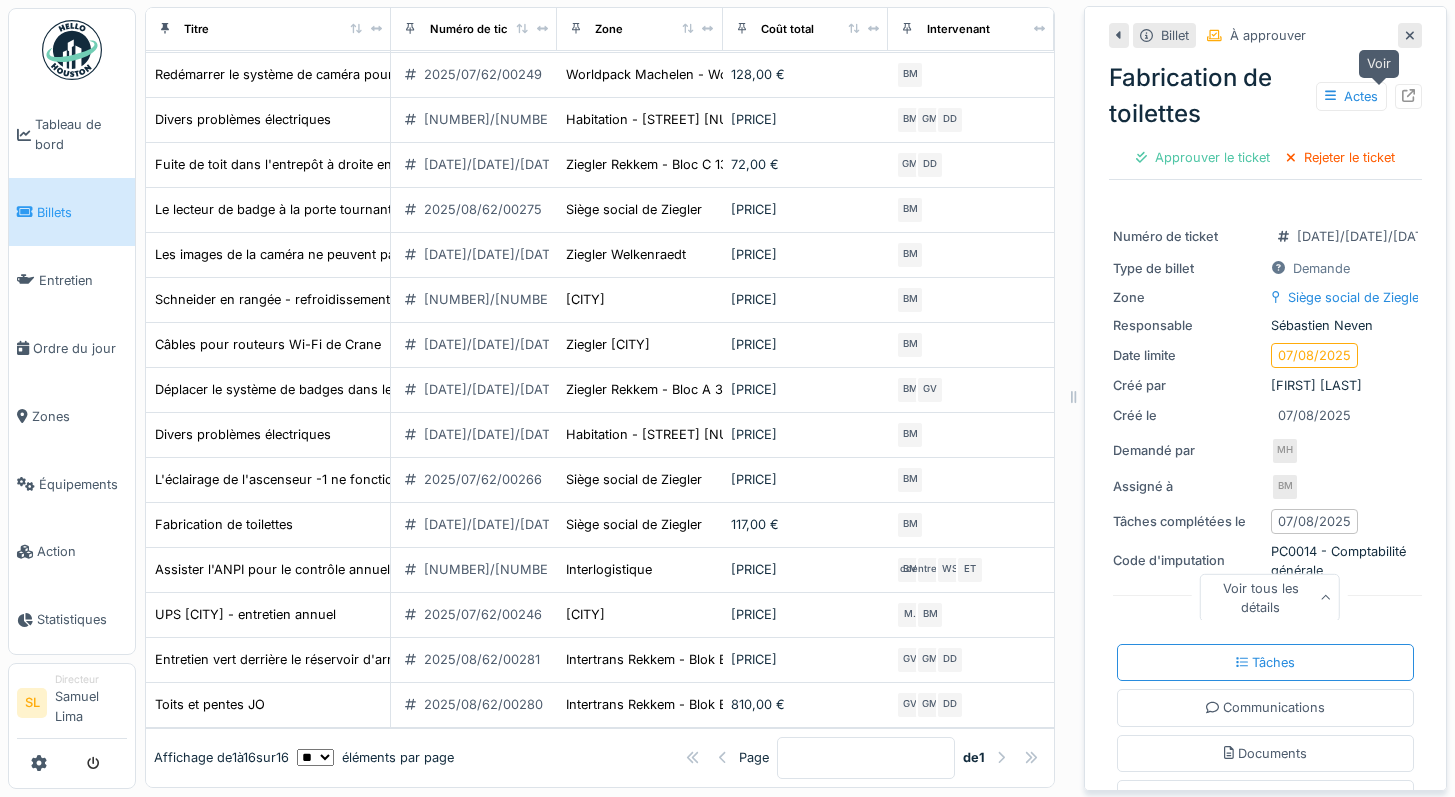 click at bounding box center [1408, 96] 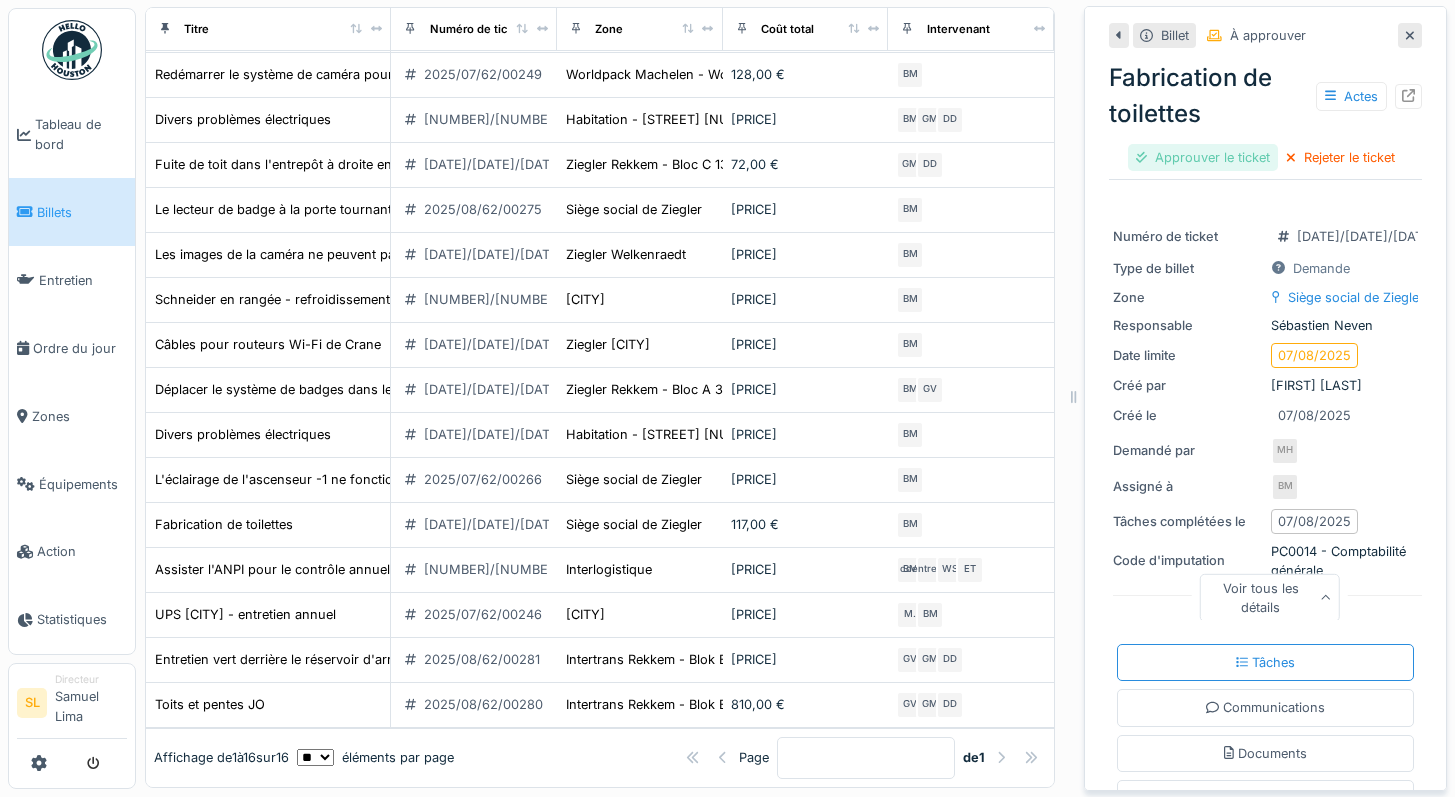 click on "Approuver le ticket" at bounding box center [1203, 157] 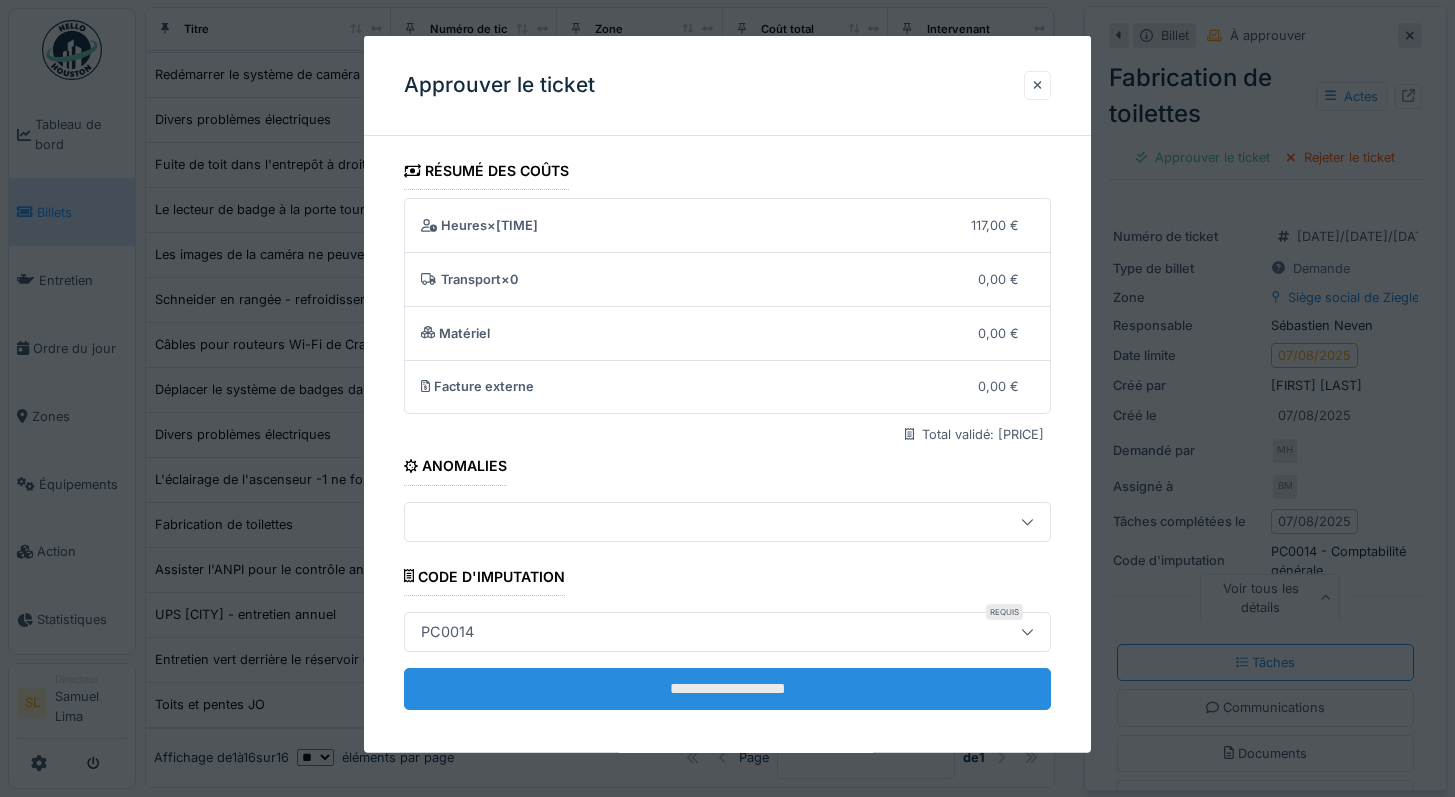 click on "**********" at bounding box center (728, 689) 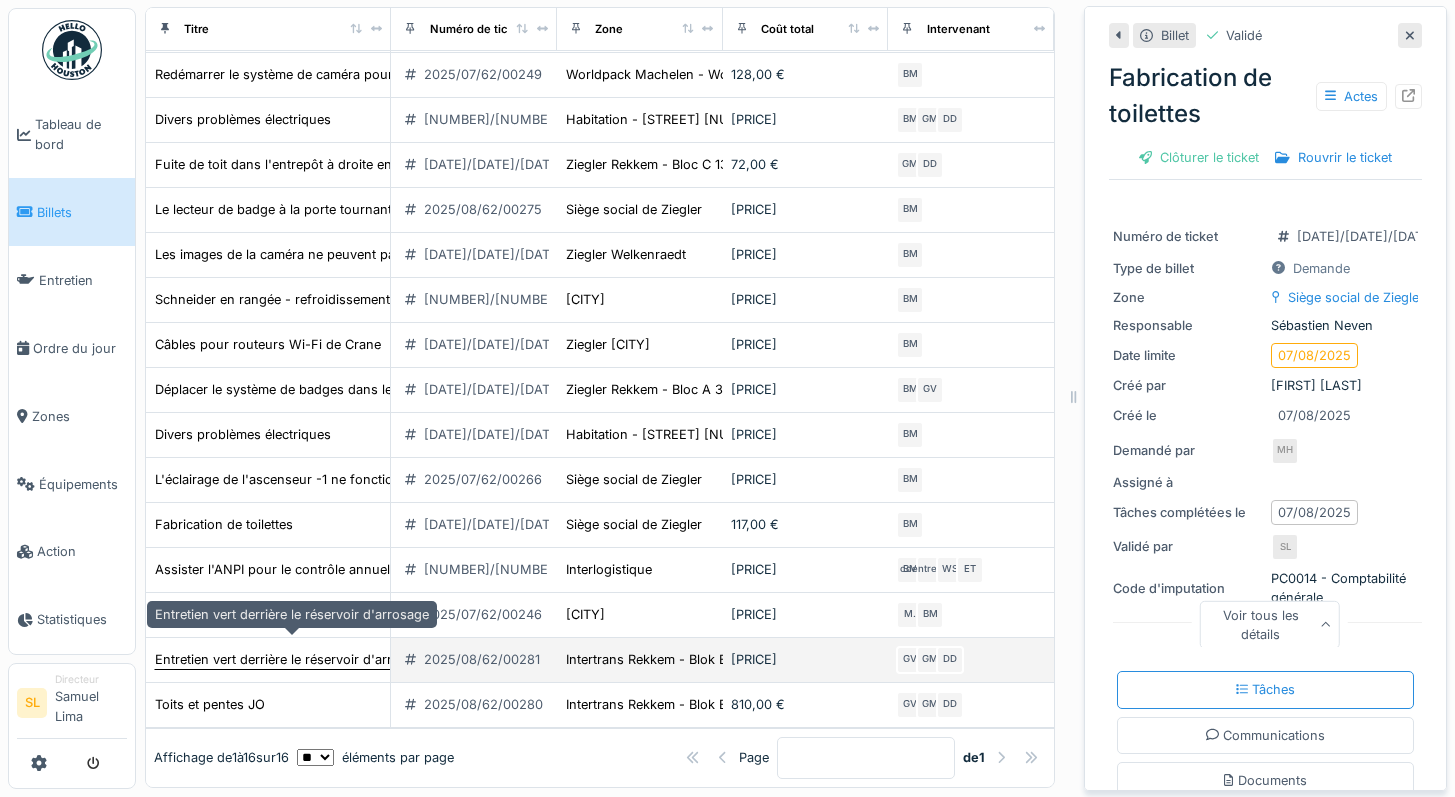 click on "Entretien vert derrière le réservoir d'arrosage" at bounding box center [292, 659] 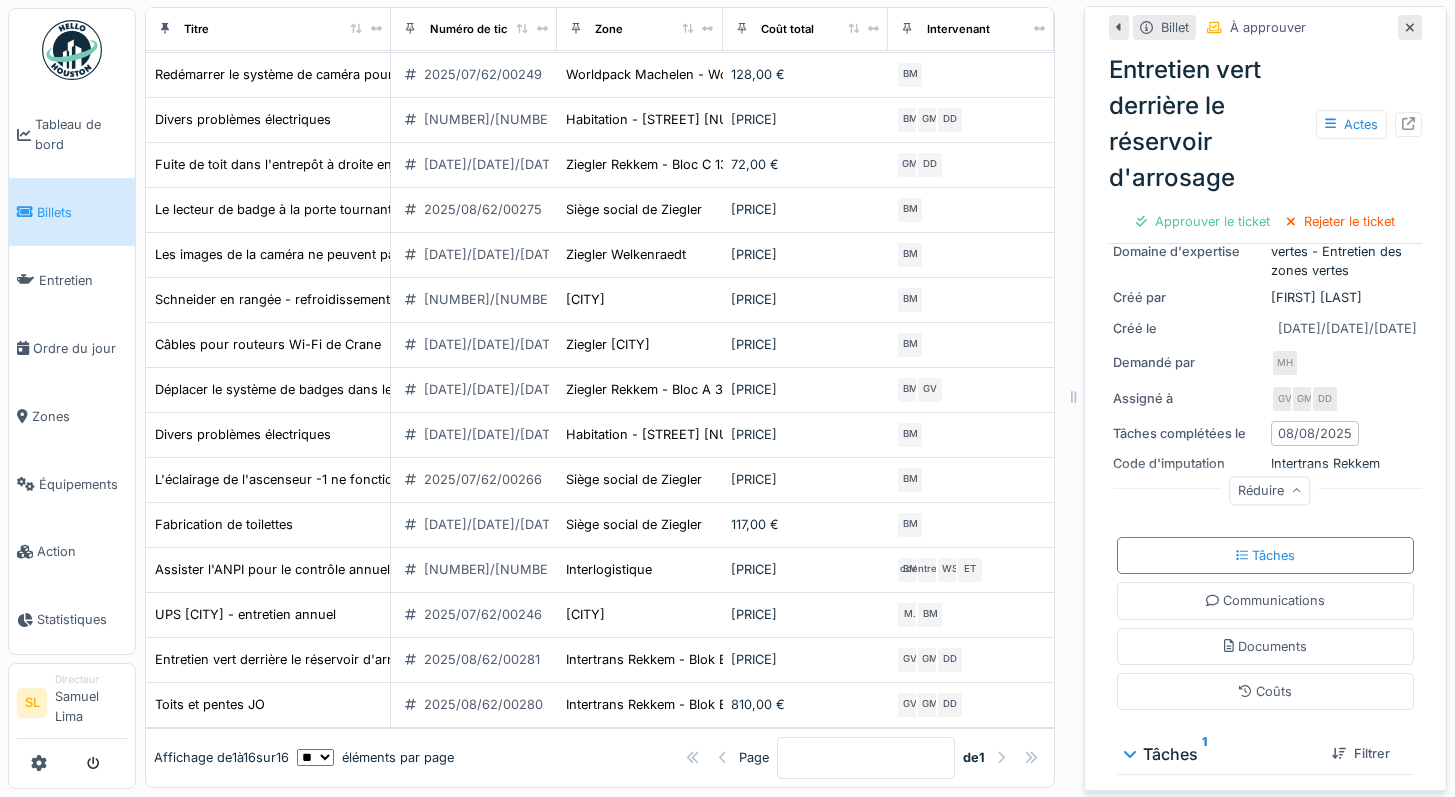scroll, scrollTop: 518, scrollLeft: 0, axis: vertical 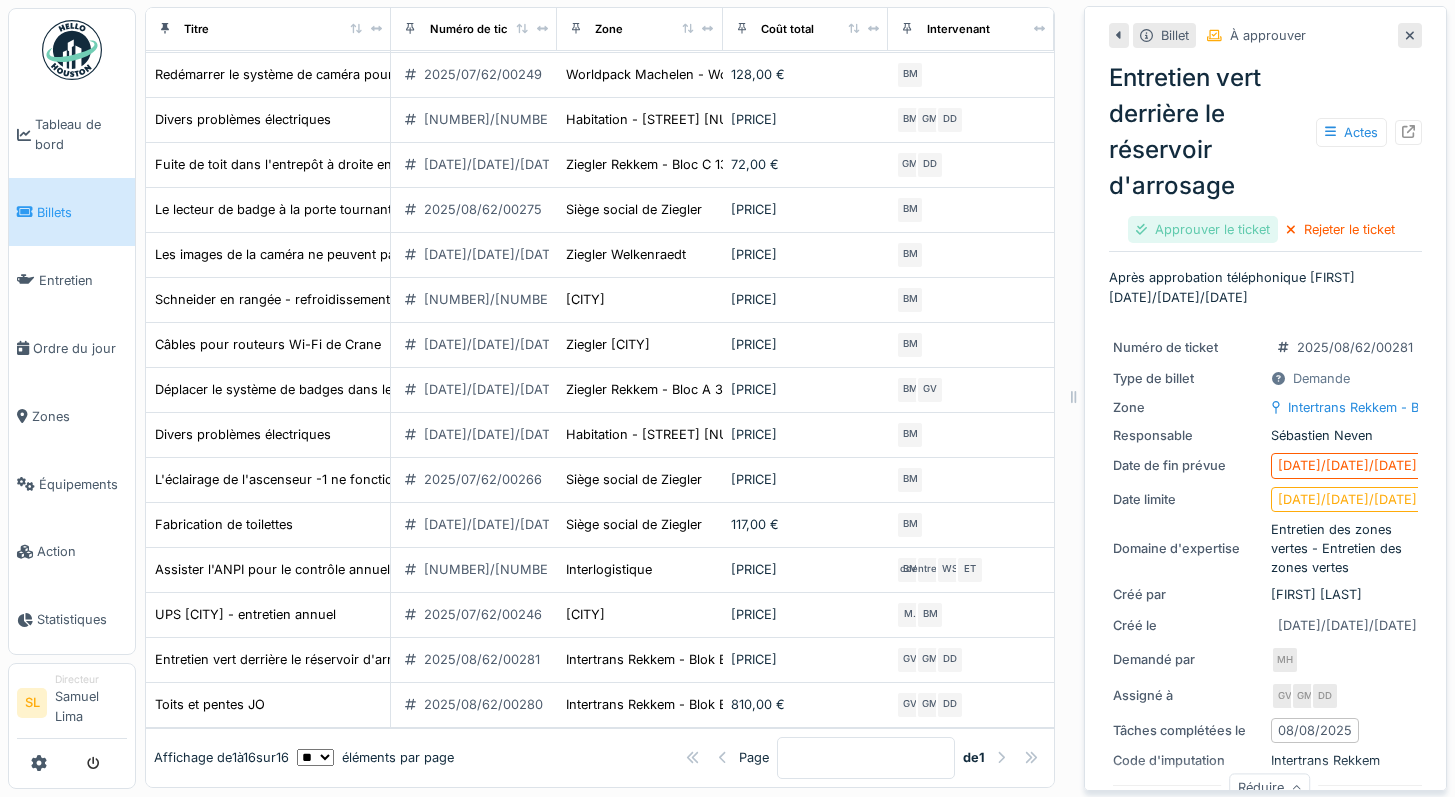 click on "Approuver le ticket" at bounding box center [1212, 229] 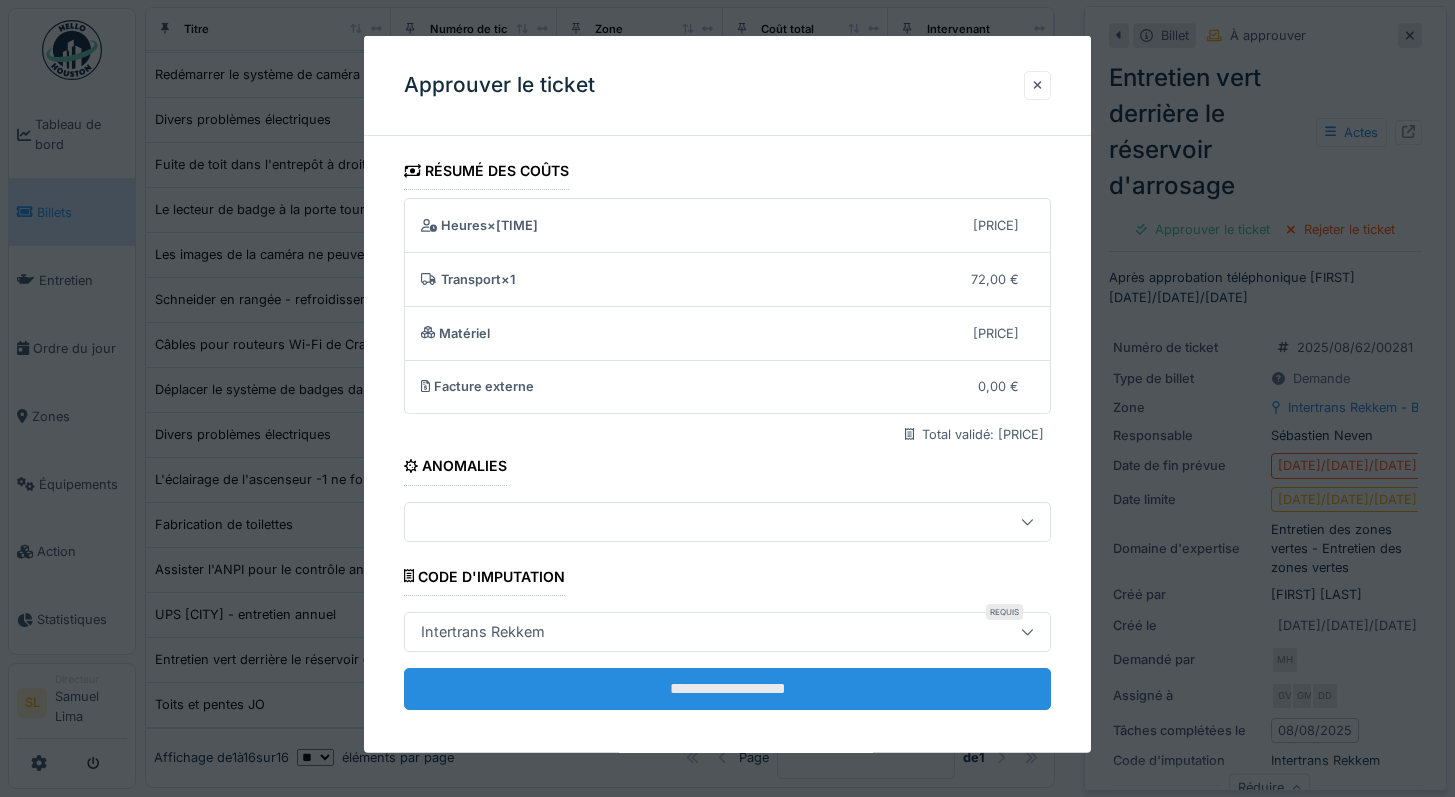 click on "**********" at bounding box center [728, 689] 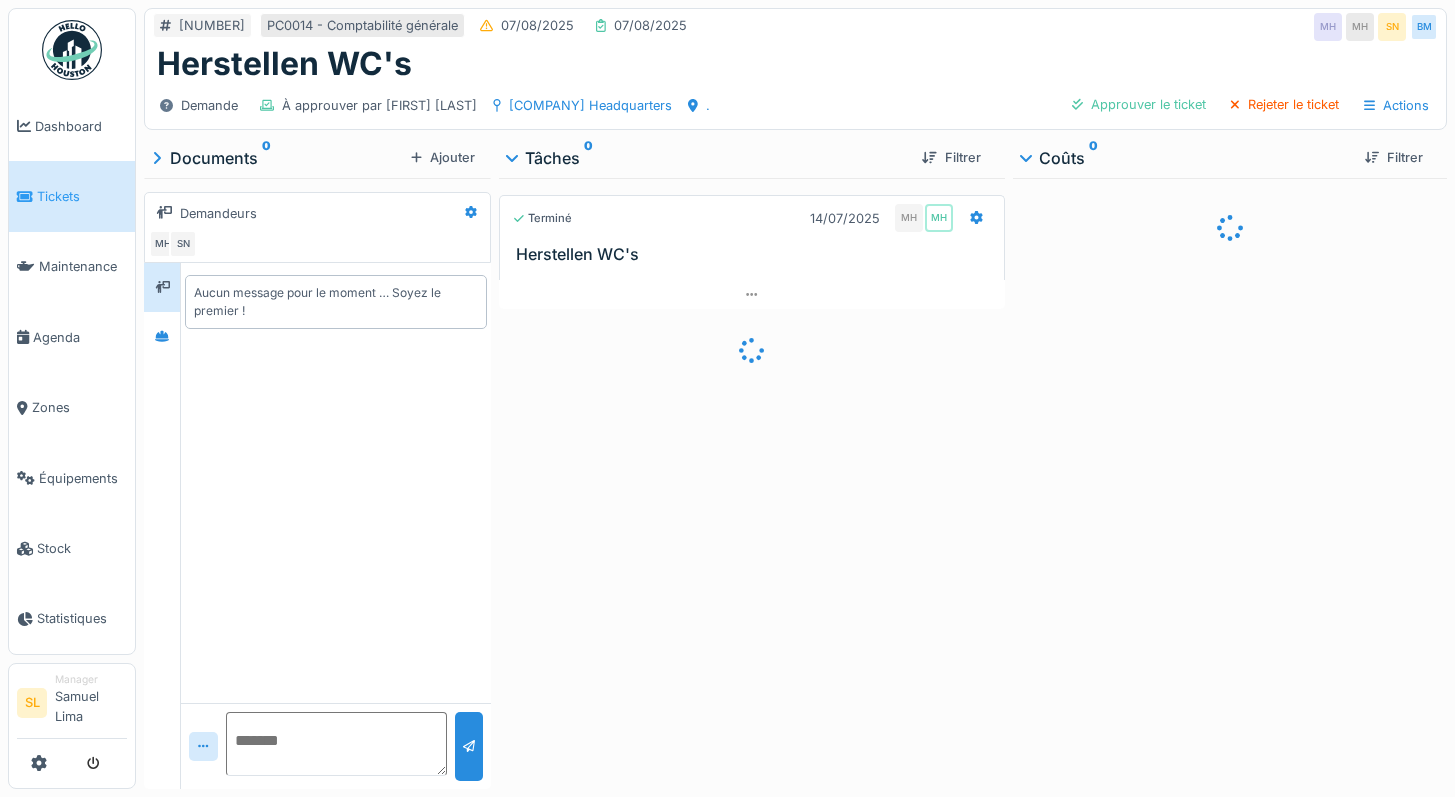 scroll, scrollTop: 0, scrollLeft: 0, axis: both 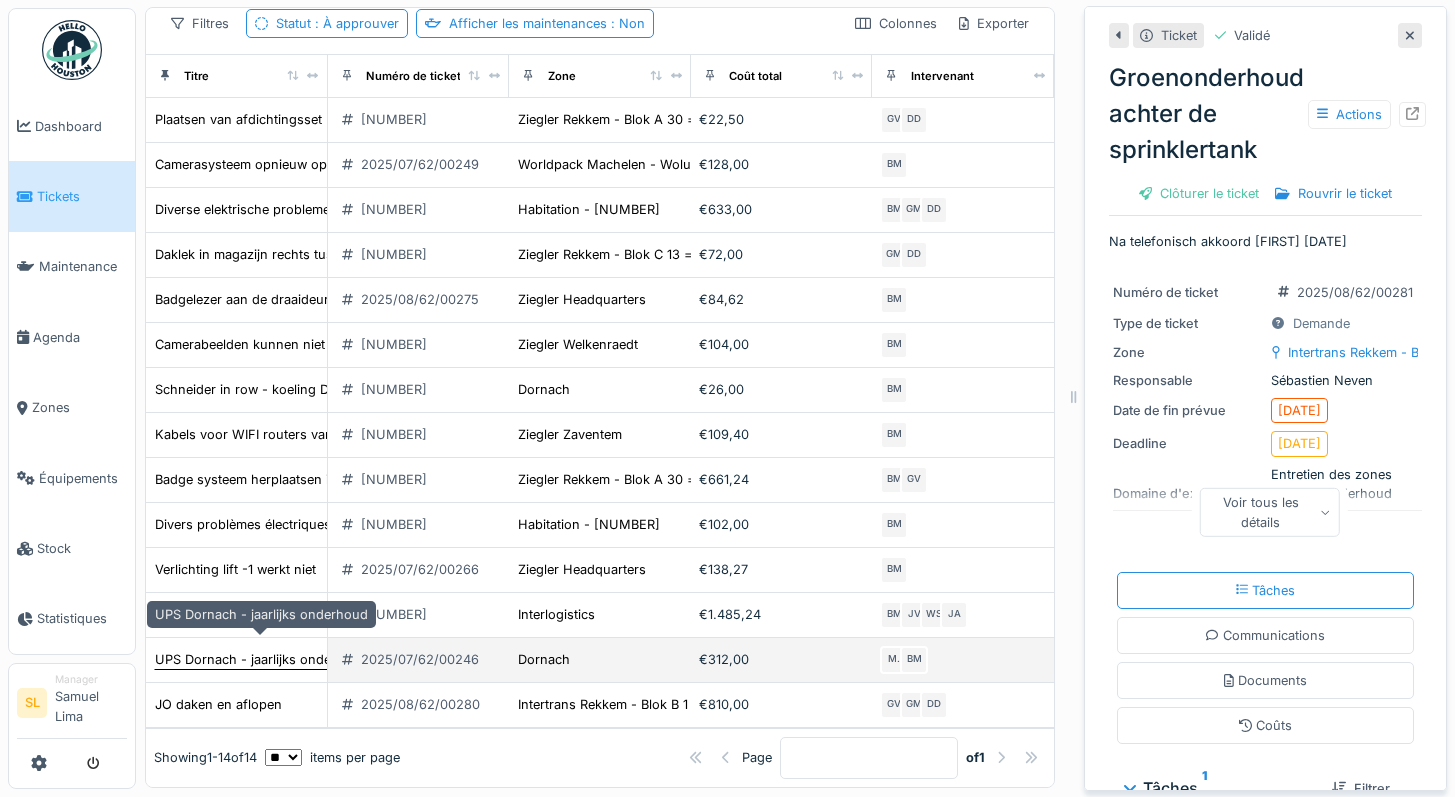 click on "UPS Dornach - jaarlijks onderhoud" at bounding box center [261, 659] 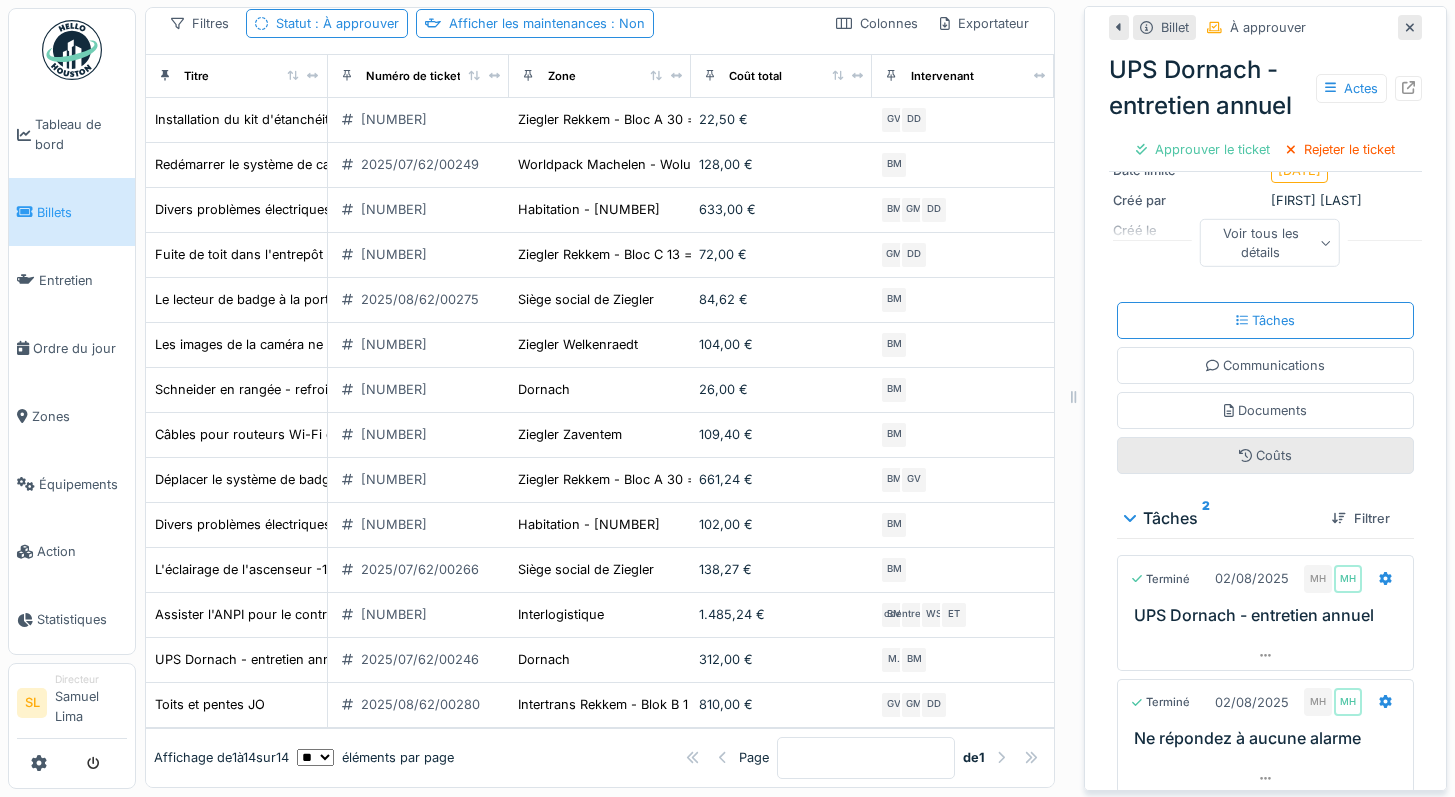 scroll, scrollTop: 370, scrollLeft: 0, axis: vertical 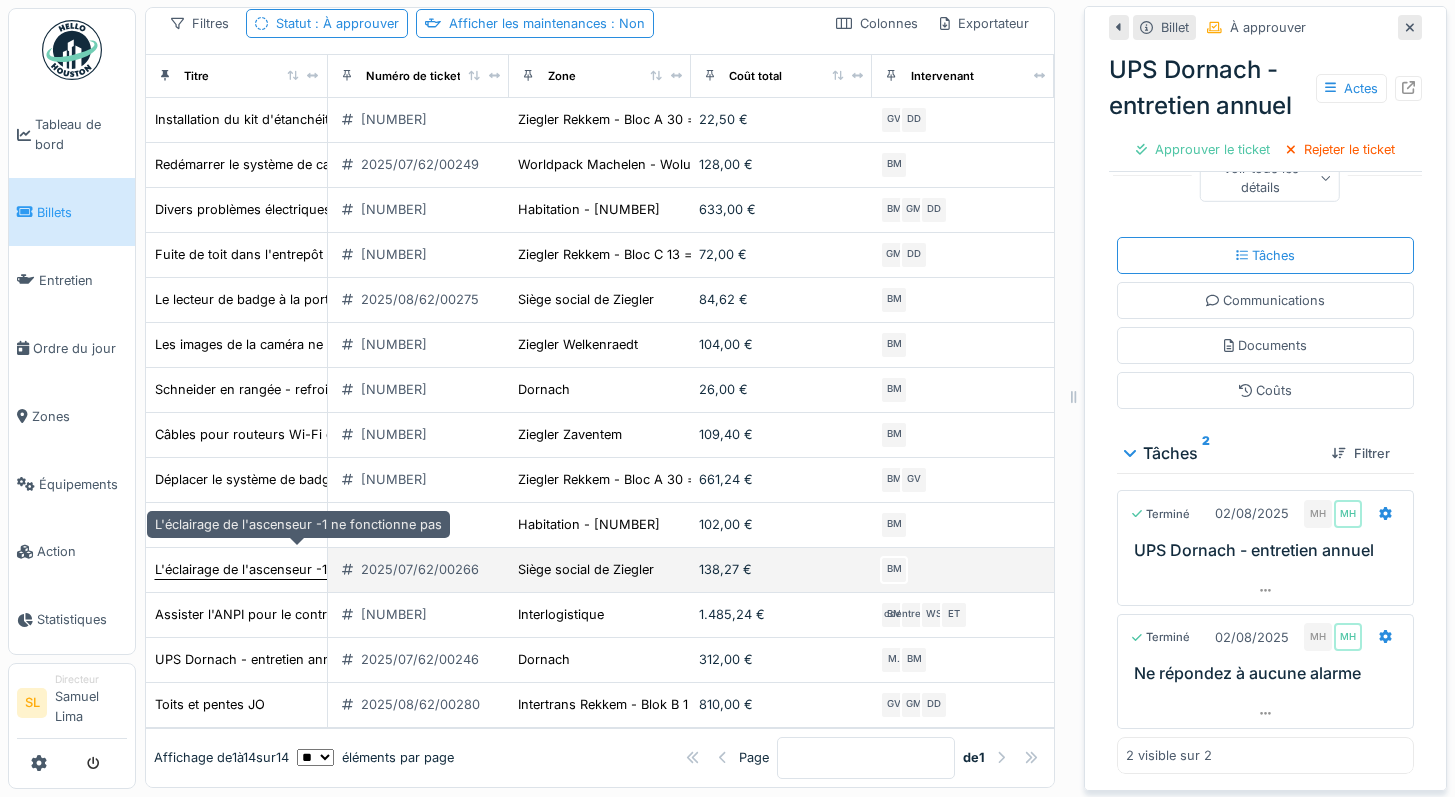 click on "L'éclairage de l'ascenseur -1 ne fonctionne pas" at bounding box center (298, 569) 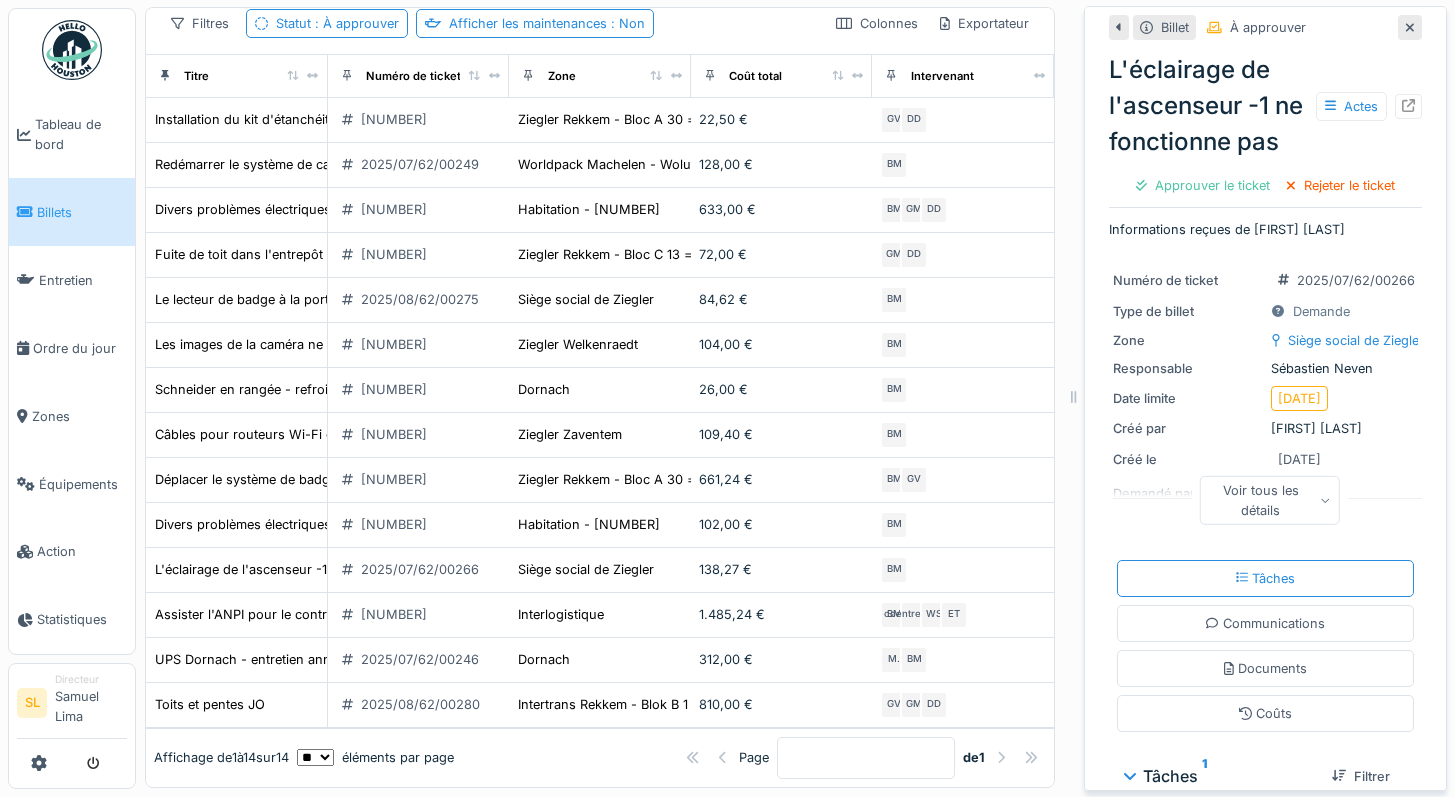 scroll, scrollTop: 0, scrollLeft: 0, axis: both 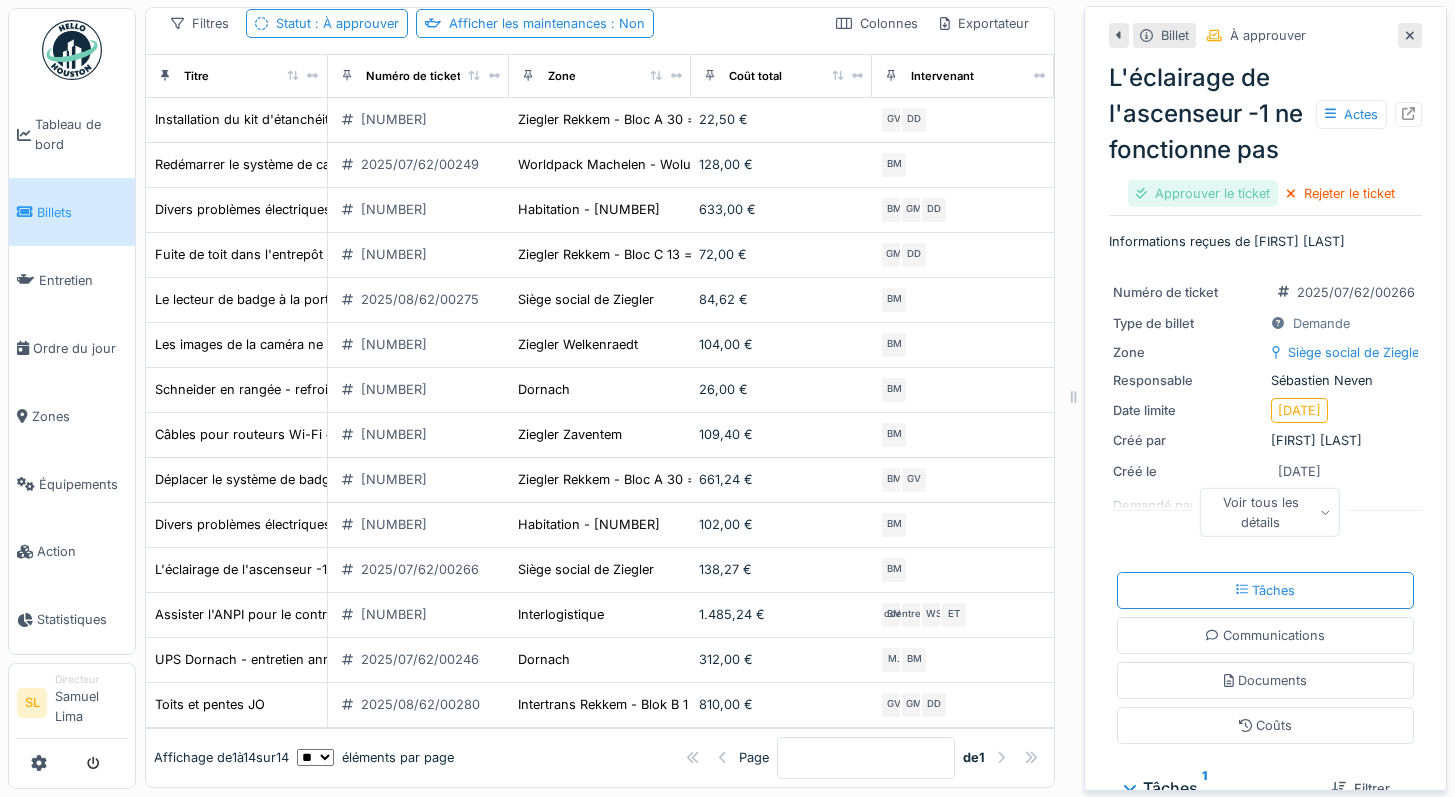 click on "Approuver le ticket" at bounding box center (1212, 193) 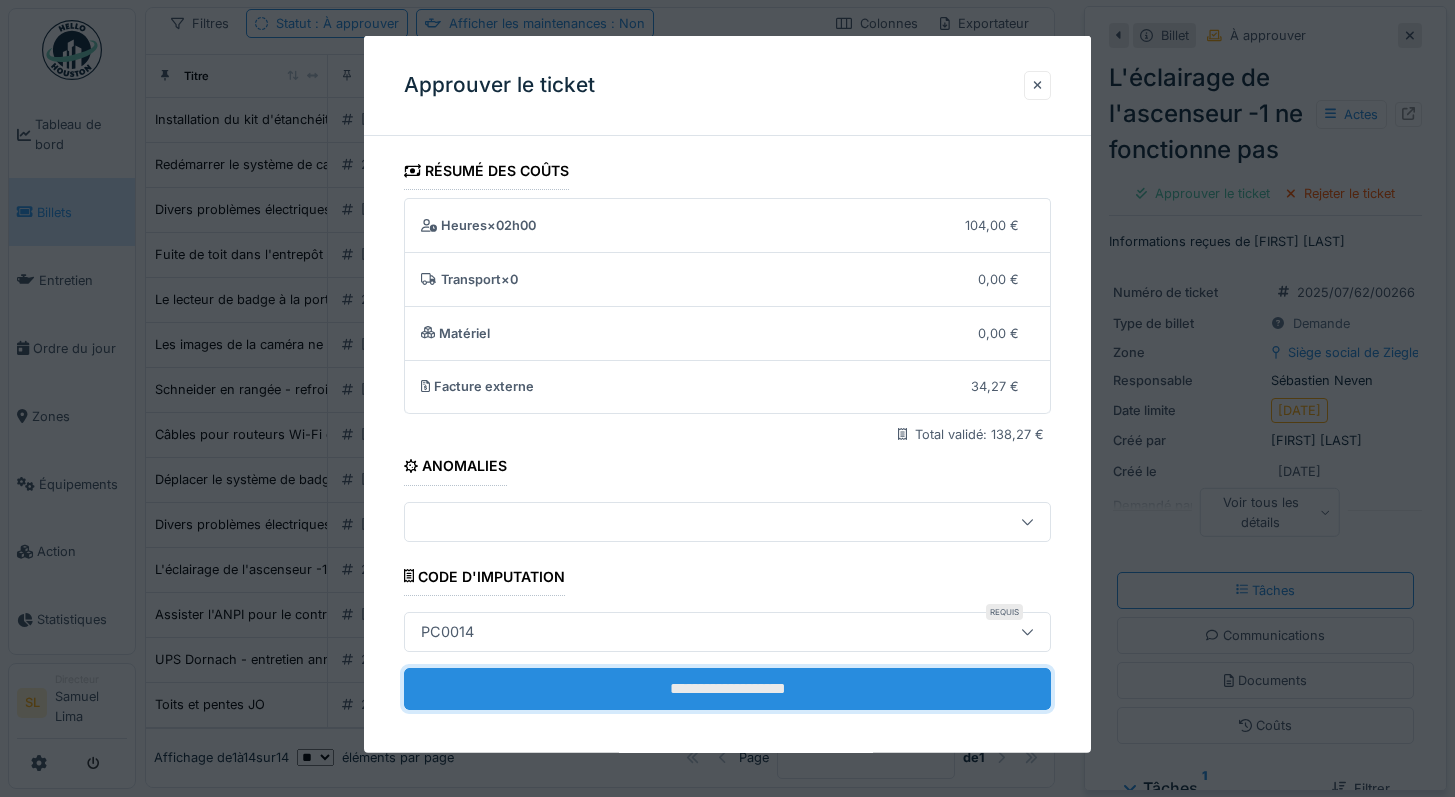 click on "**********" at bounding box center [728, 689] 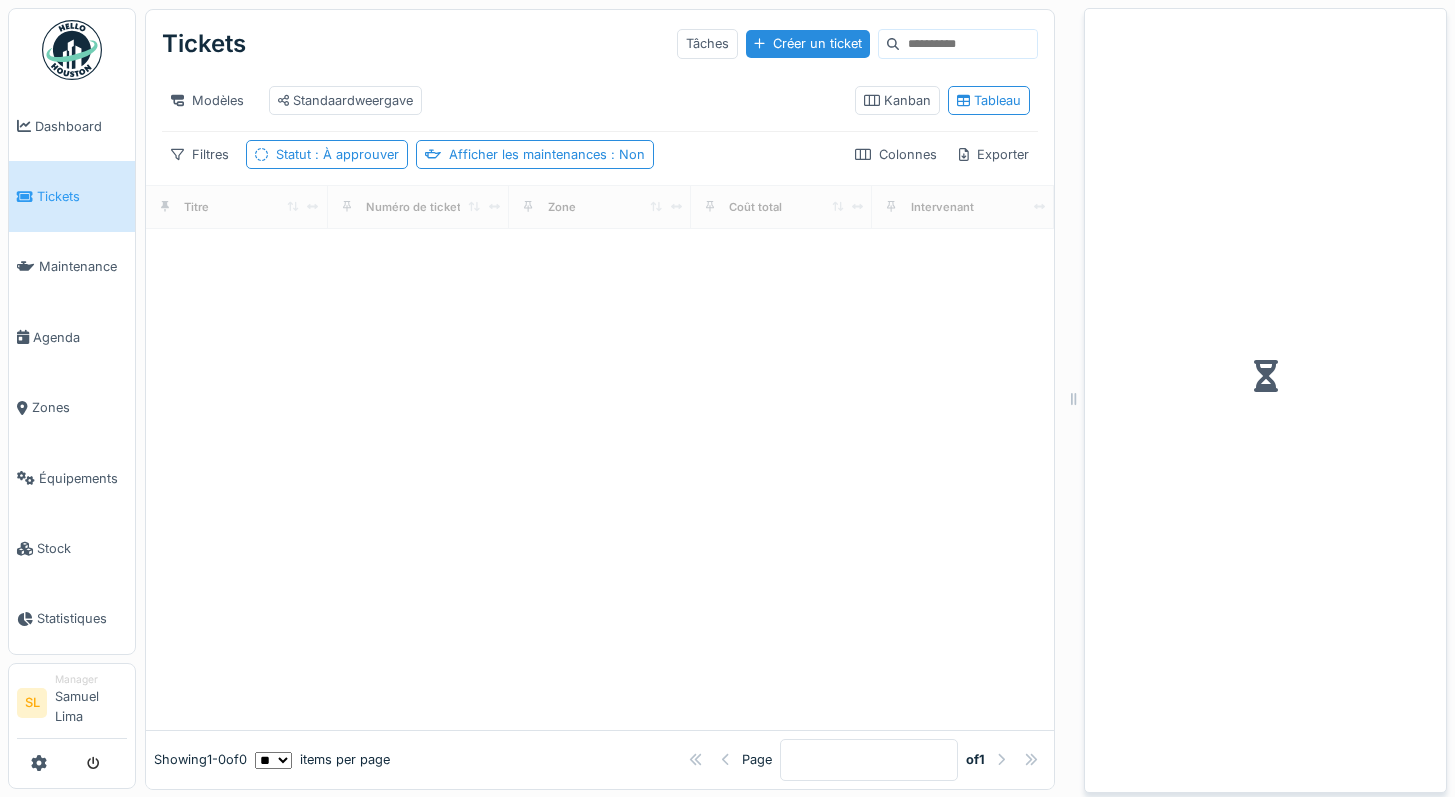 scroll, scrollTop: 17, scrollLeft: 0, axis: vertical 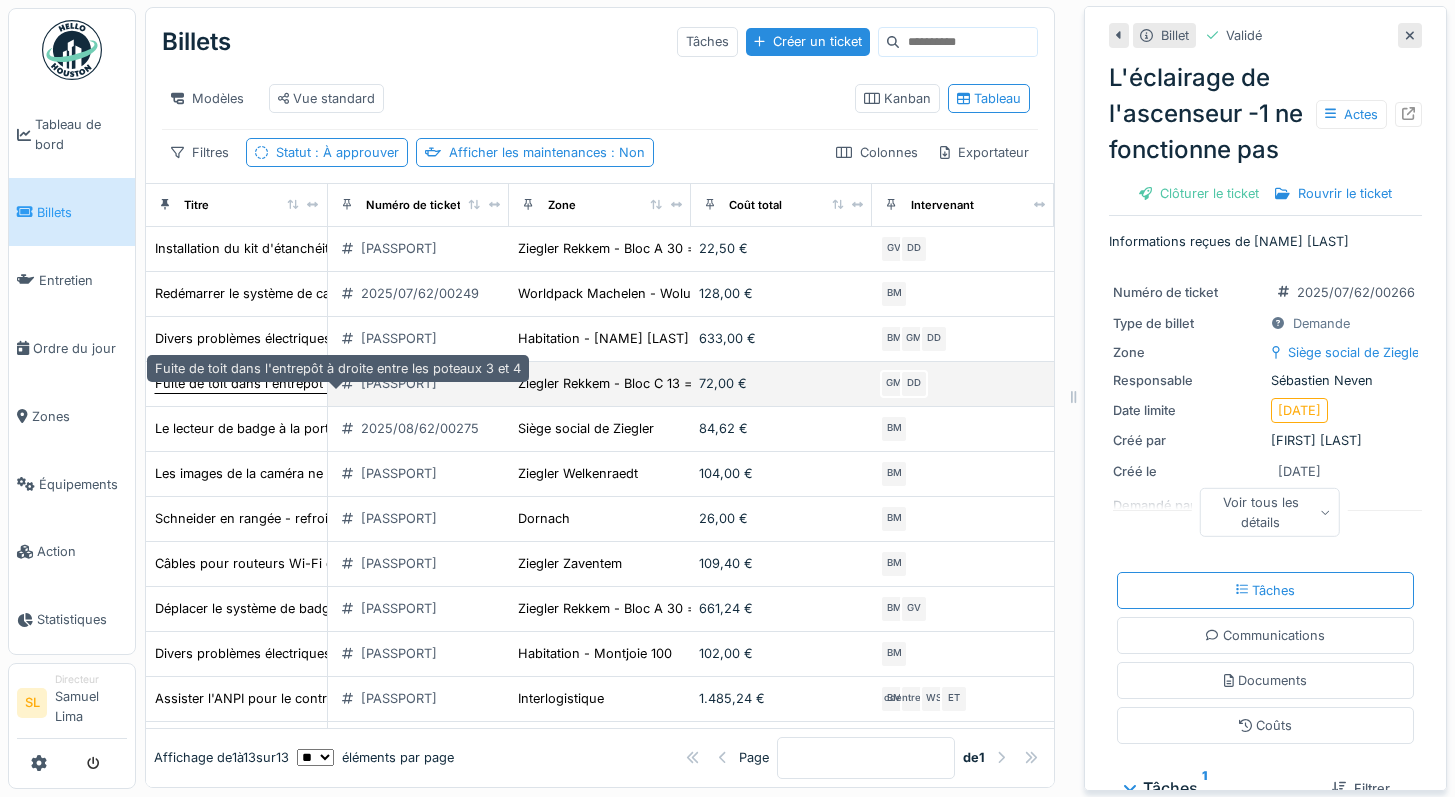 click on "Fuite de toit dans l'entrepôt à droite entre les poteaux 3 et 4" at bounding box center (338, 383) 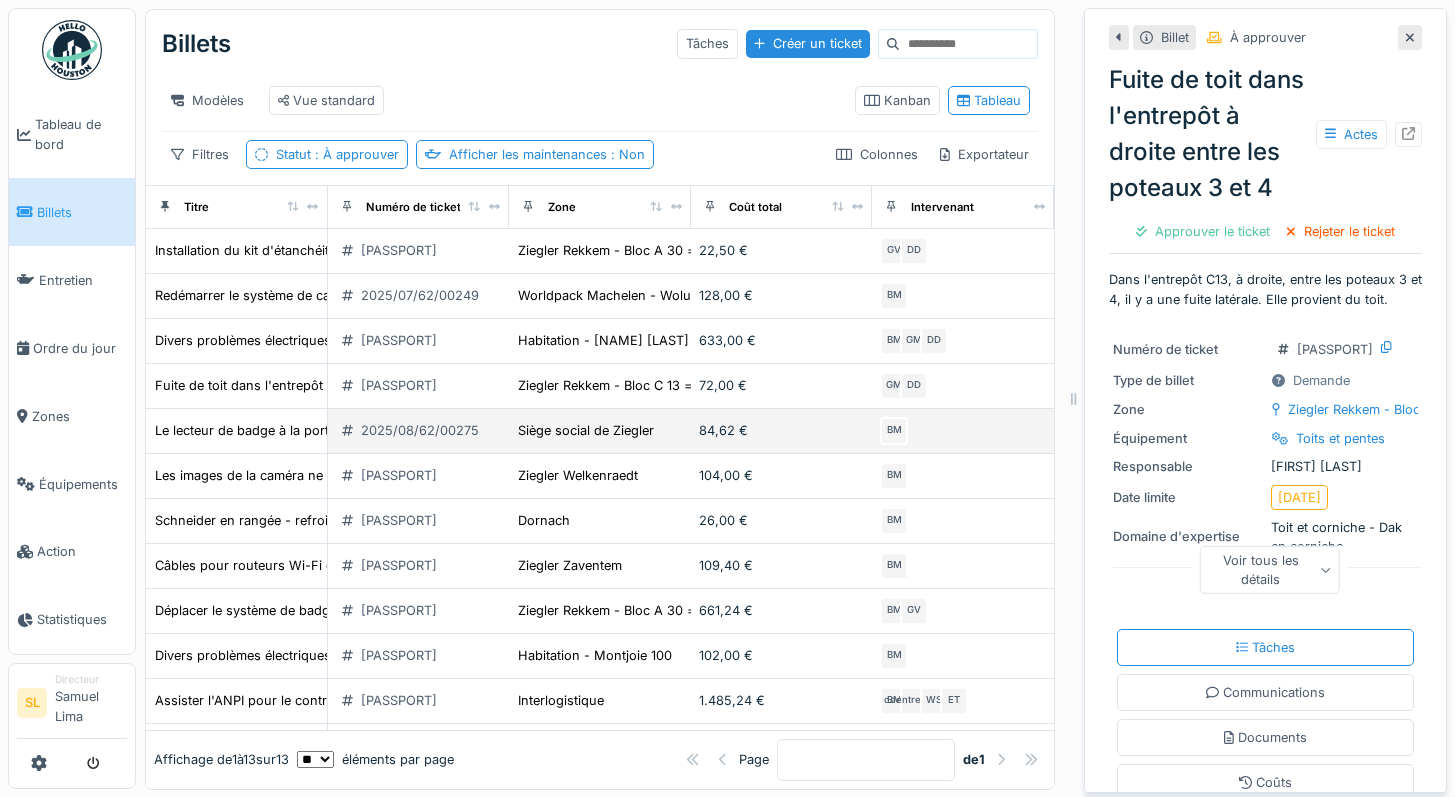 scroll, scrollTop: 0, scrollLeft: 0, axis: both 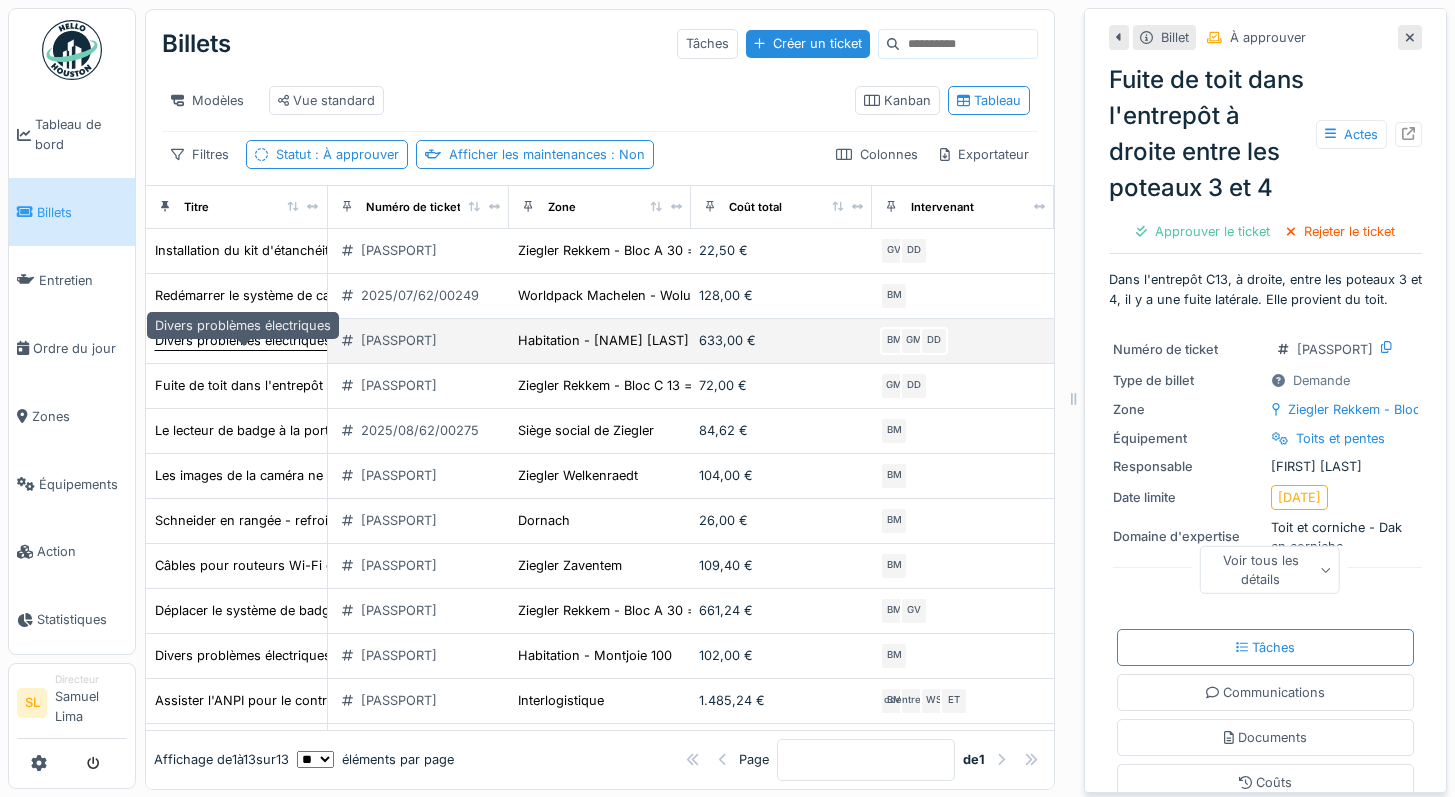 click on "Divers problèmes électriques" at bounding box center [243, 340] 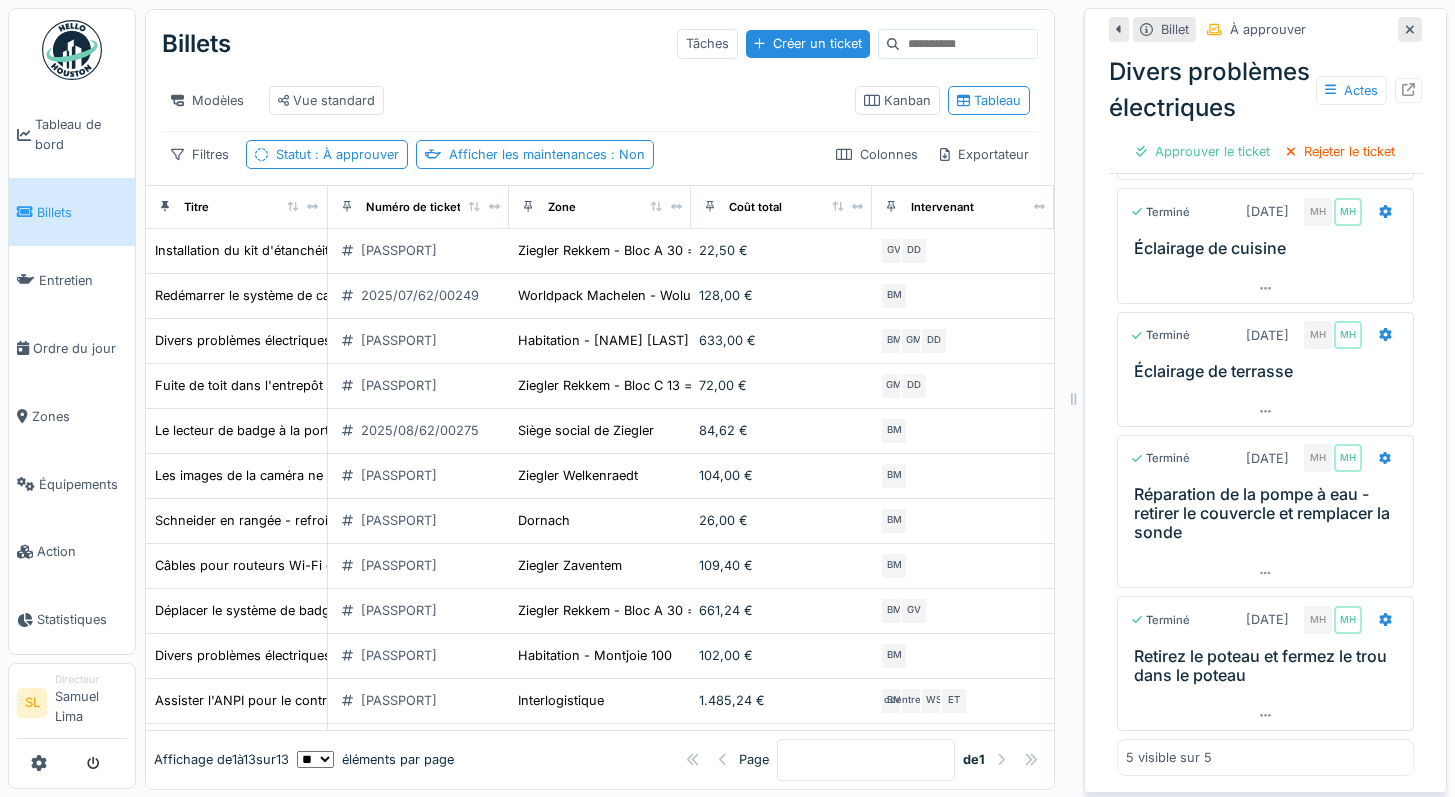 scroll, scrollTop: 728, scrollLeft: 0, axis: vertical 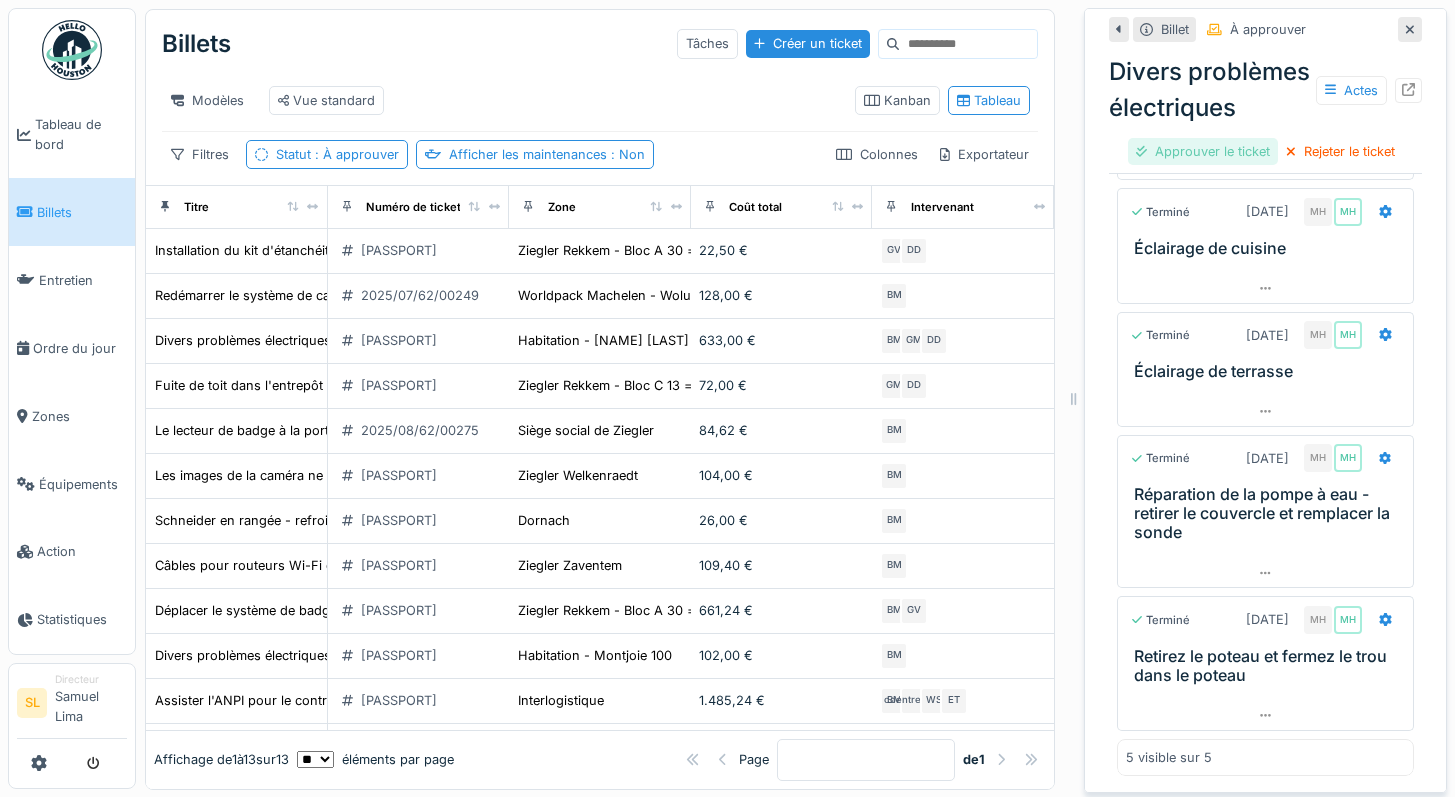 click on "Approuver le ticket" at bounding box center [1212, 151] 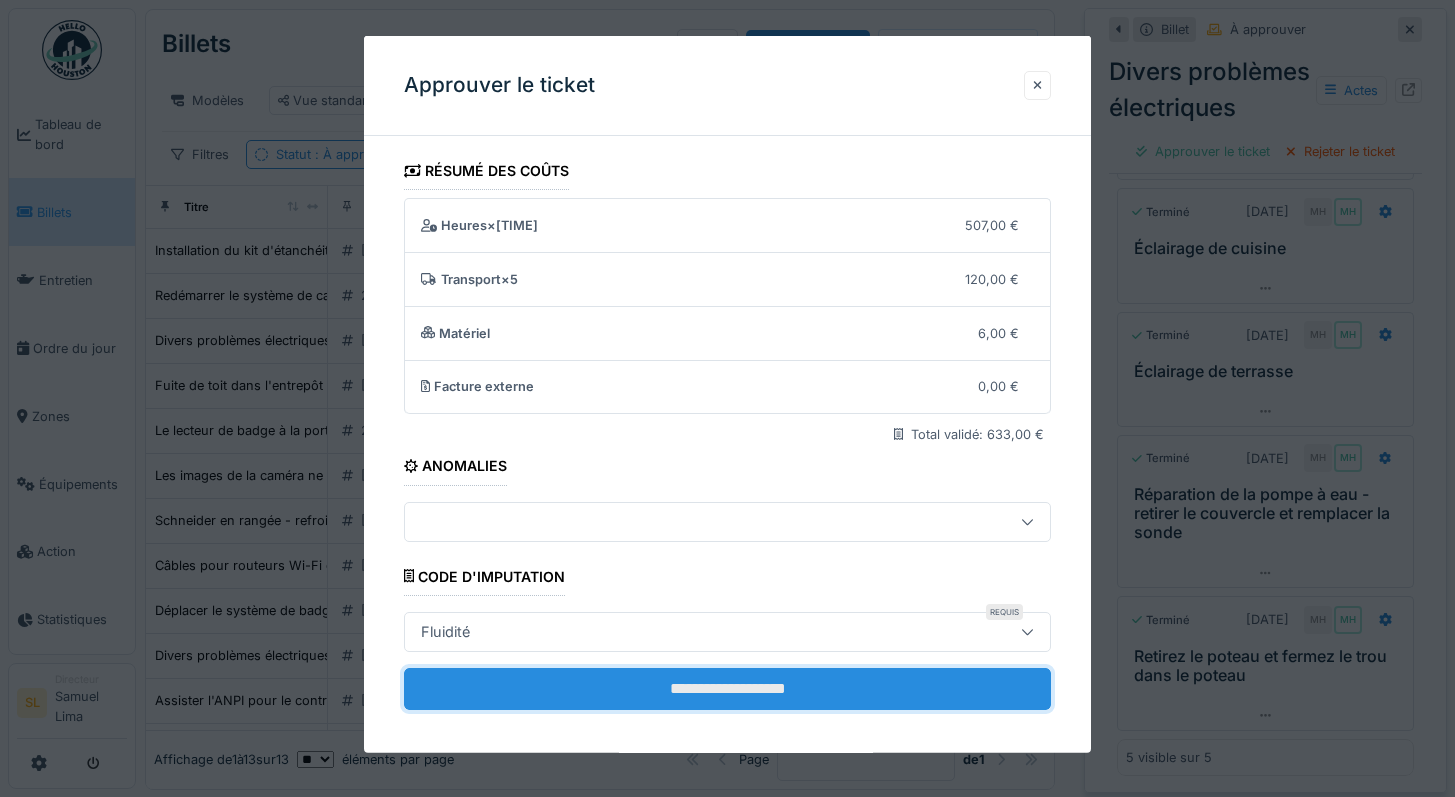 click on "**********" at bounding box center (728, 689) 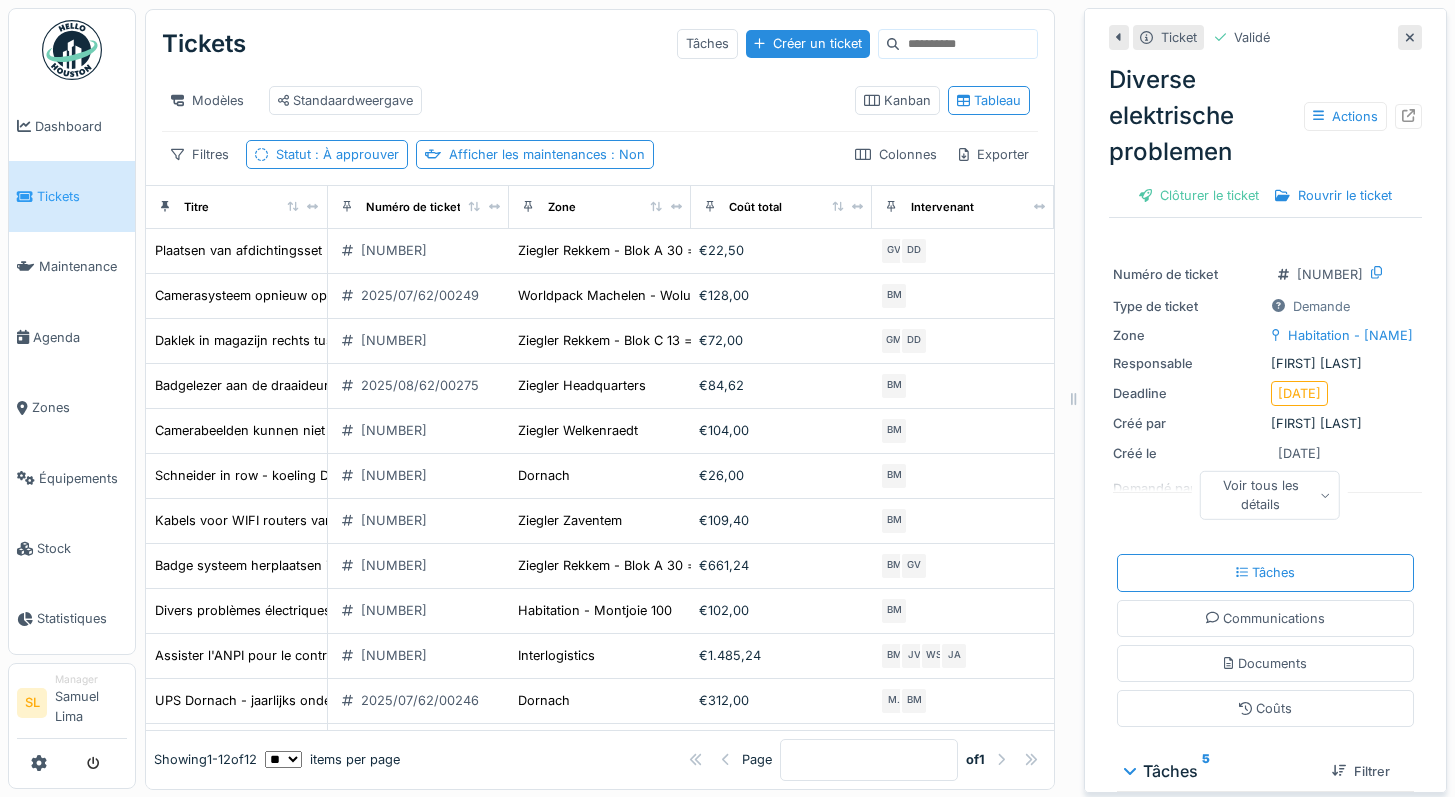 scroll, scrollTop: 0, scrollLeft: 0, axis: both 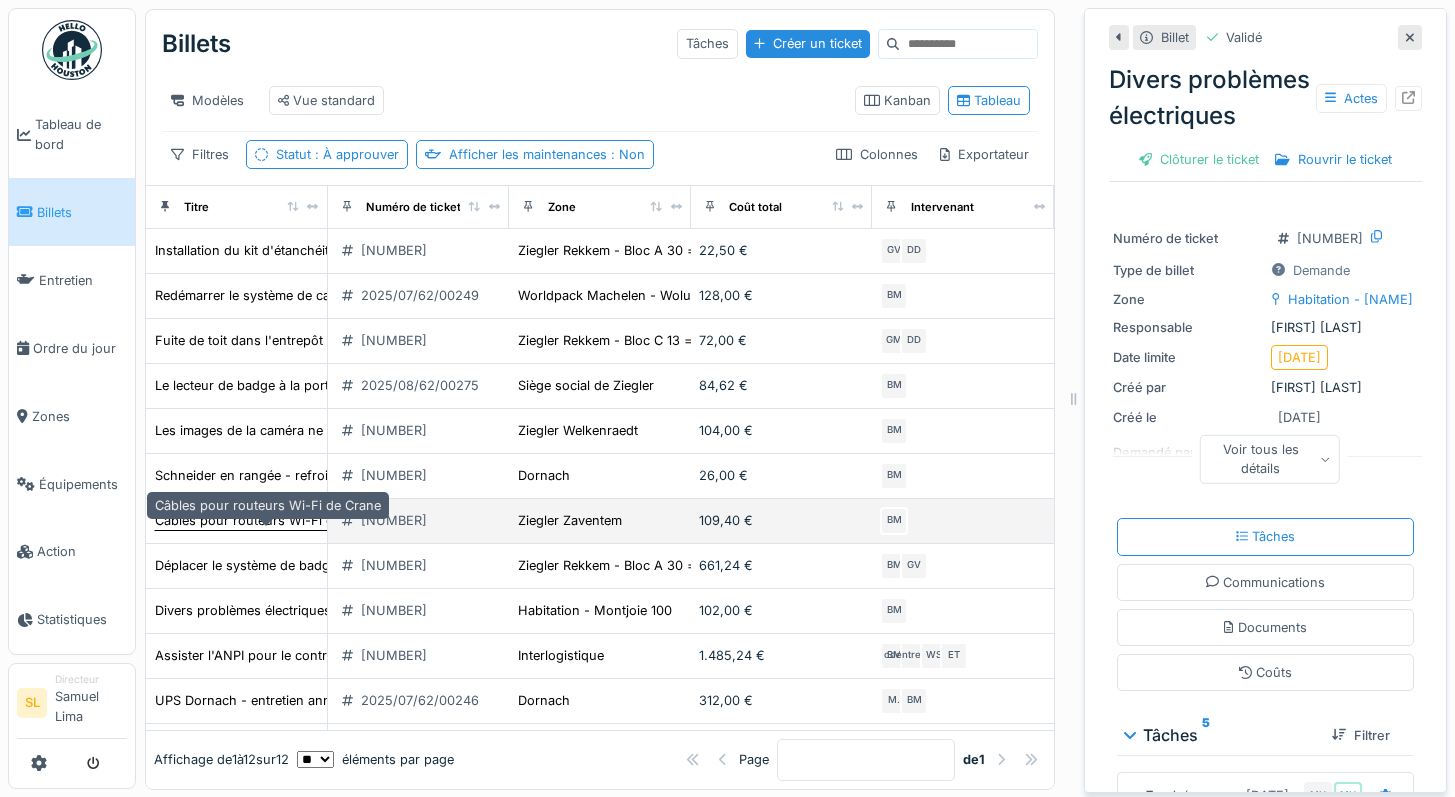 click on "Câbles pour routeurs Wi-Fi de Crane" at bounding box center [268, 520] 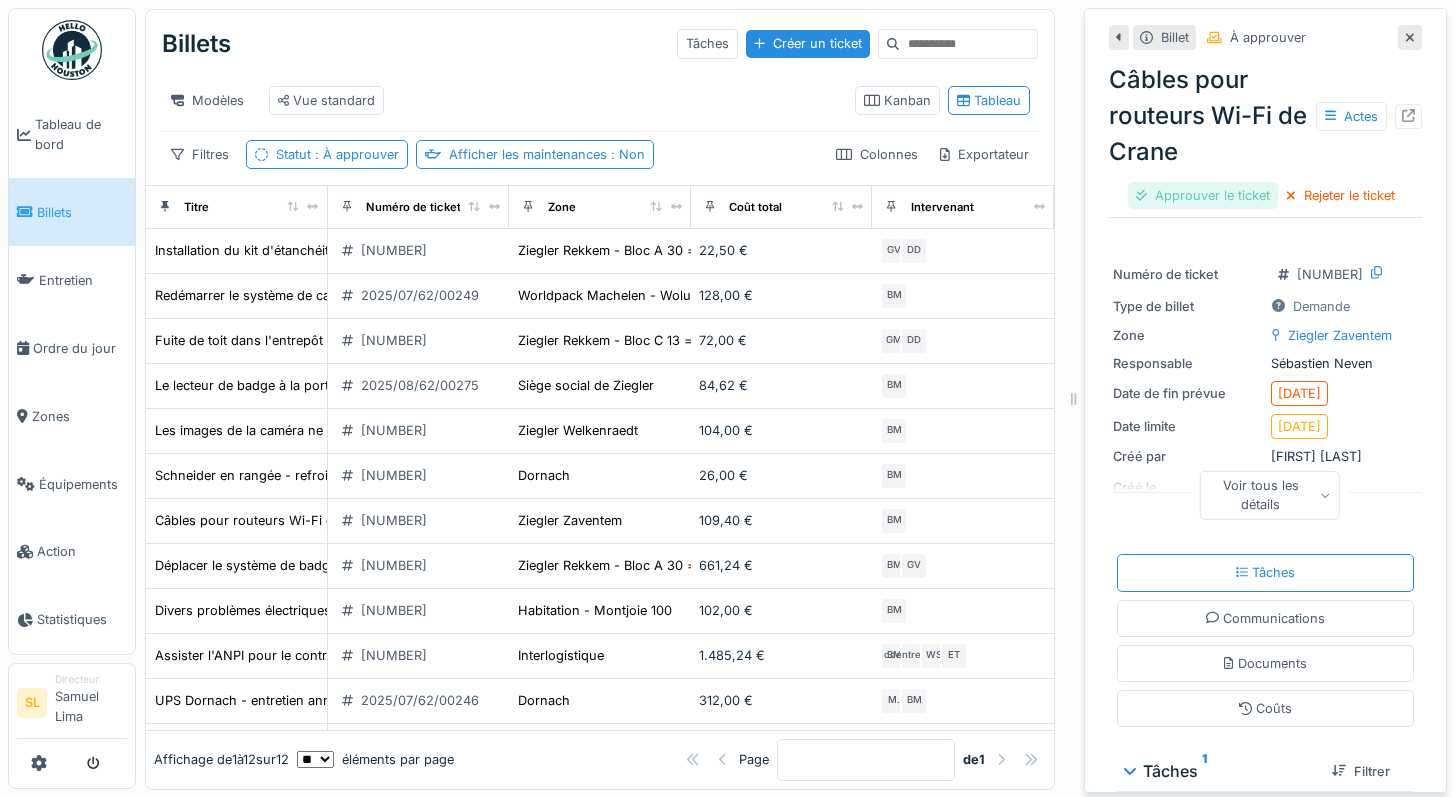 click on "Approuver le ticket" at bounding box center [1203, 195] 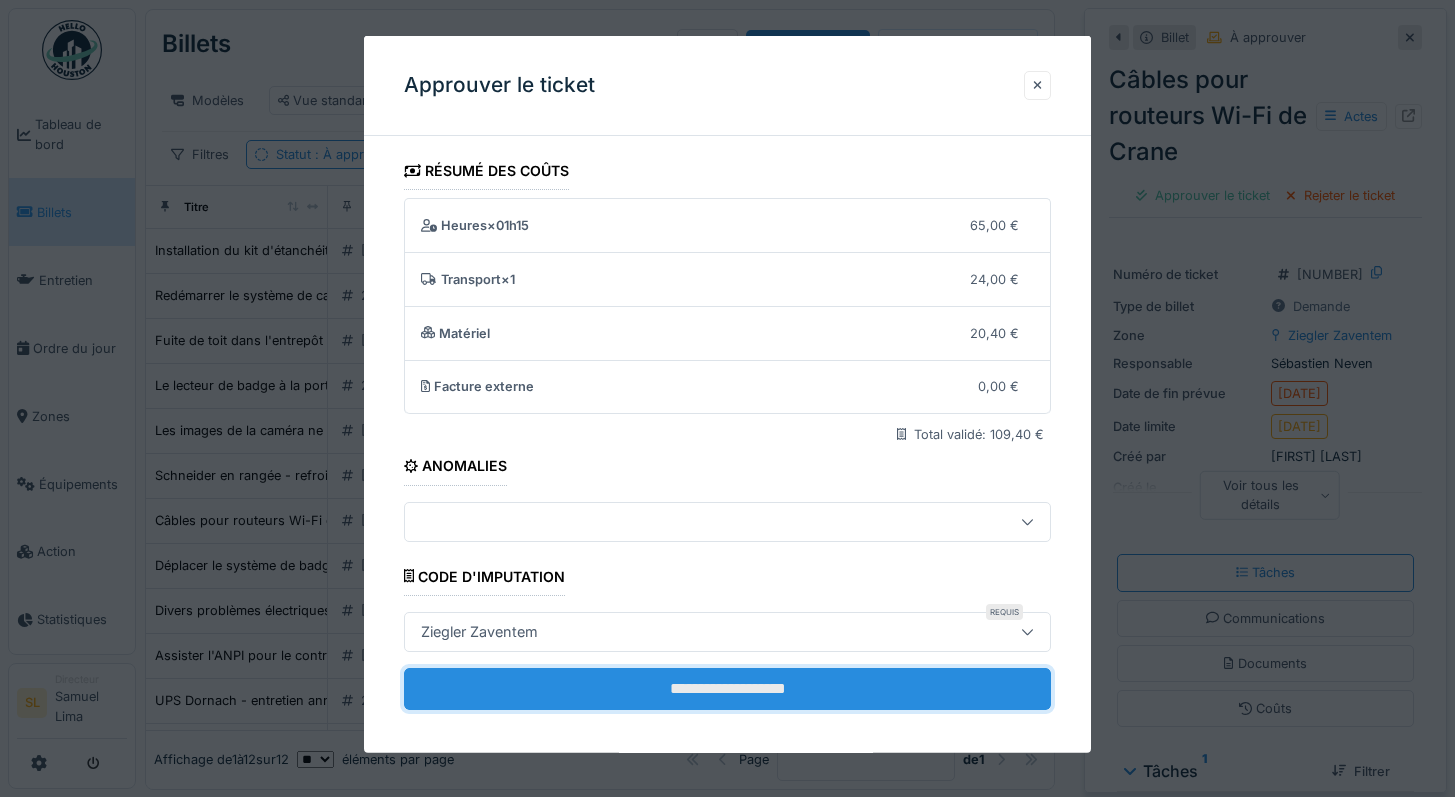 click on "**********" at bounding box center (728, 689) 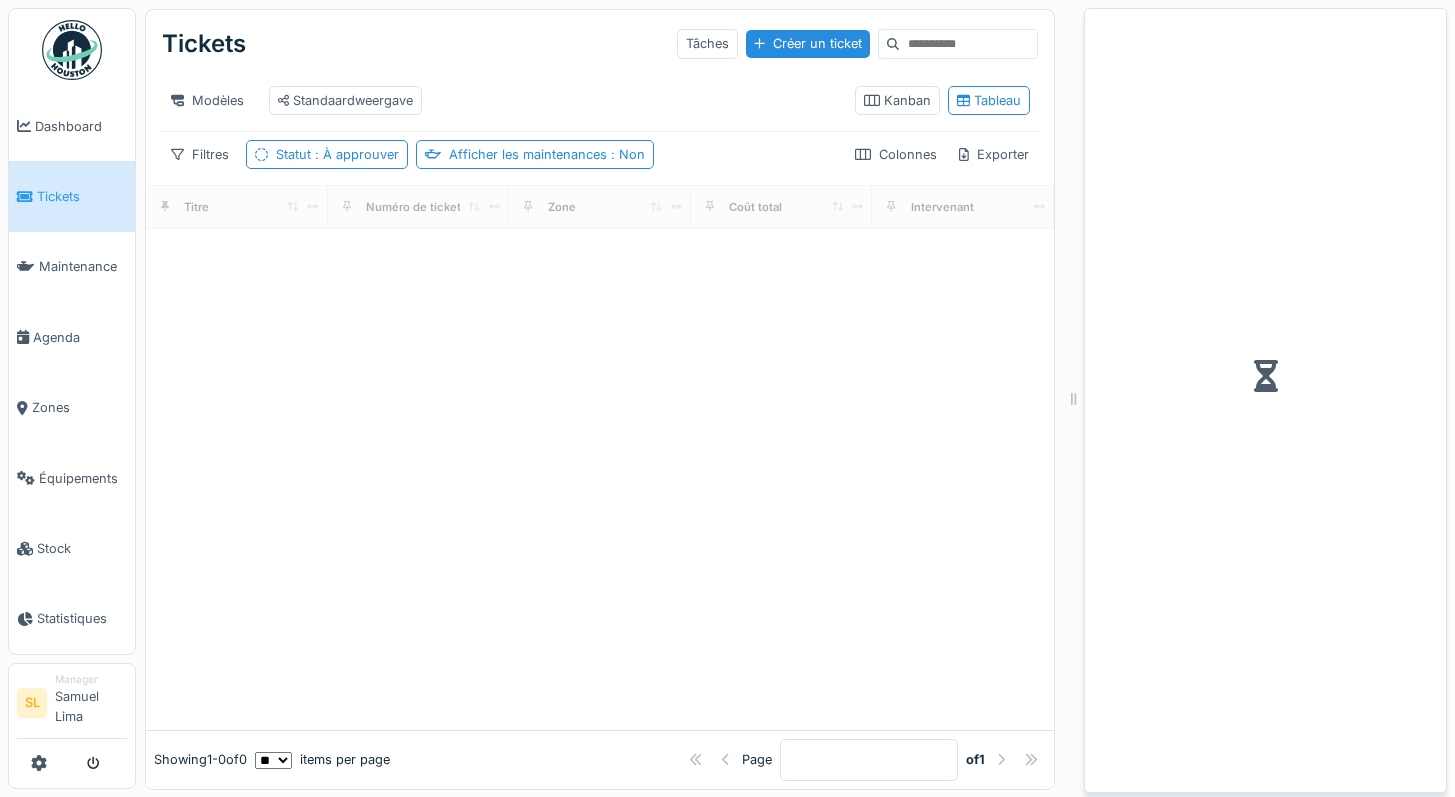 scroll, scrollTop: 0, scrollLeft: 0, axis: both 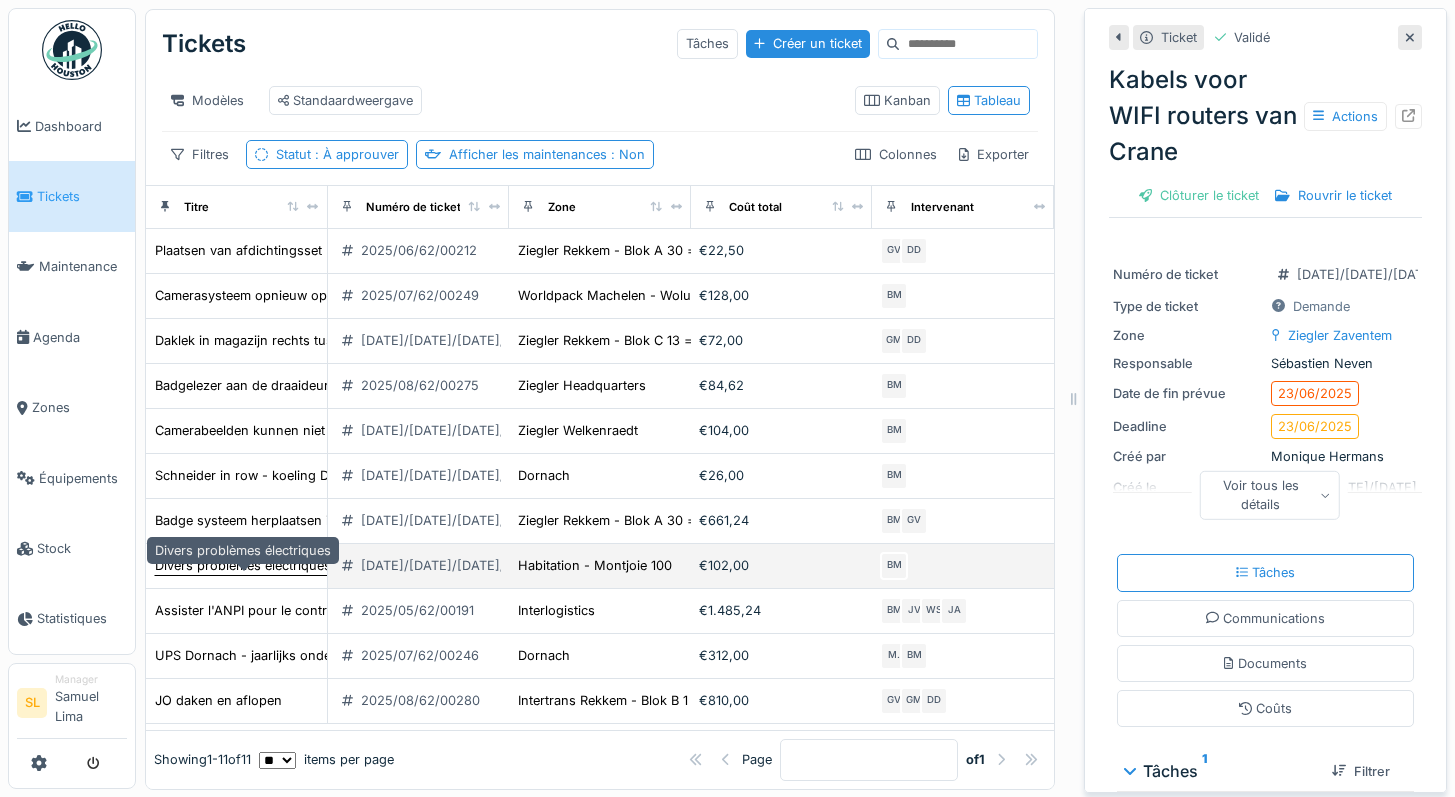 click on "Divers problèmes électriques" at bounding box center (243, 565) 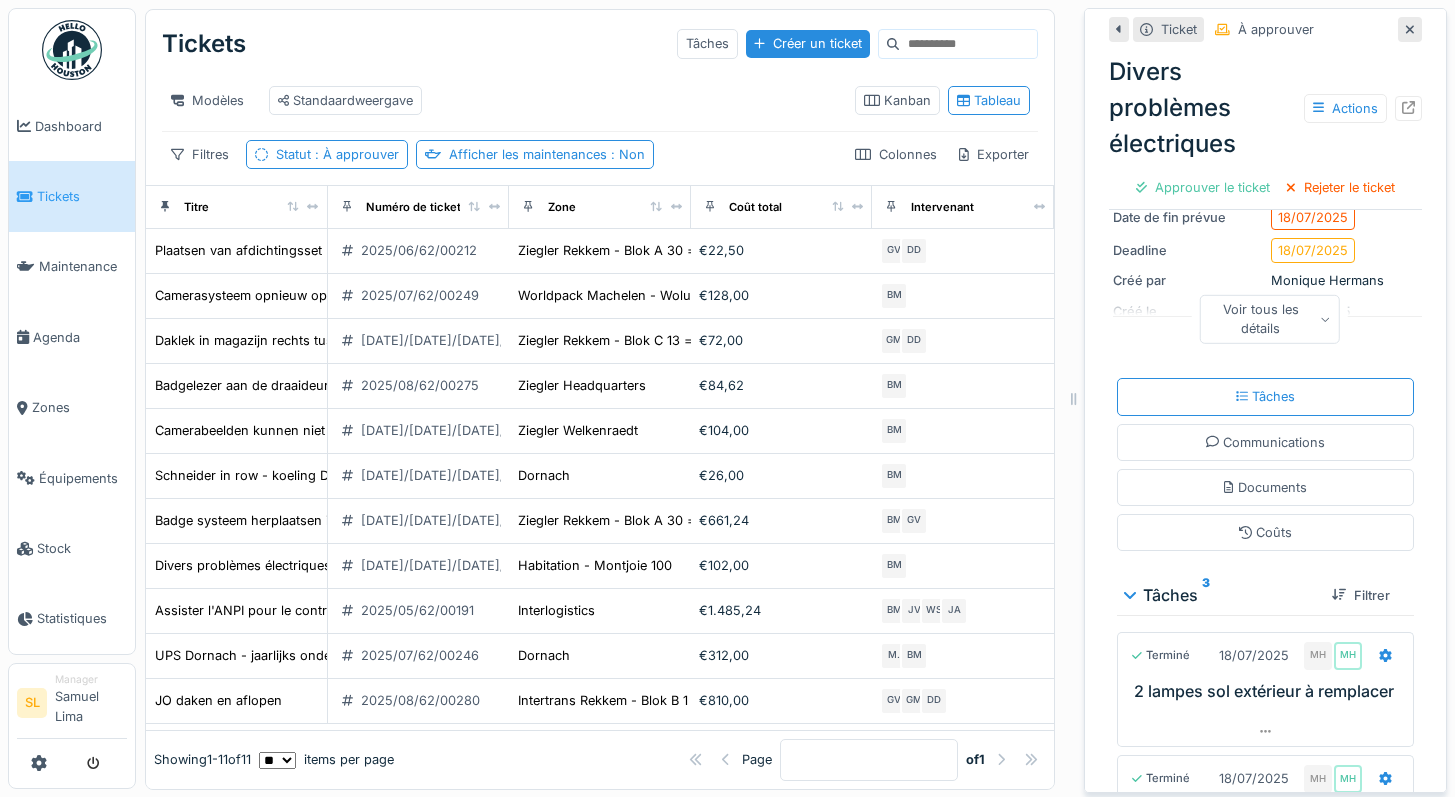 scroll, scrollTop: 480, scrollLeft: 0, axis: vertical 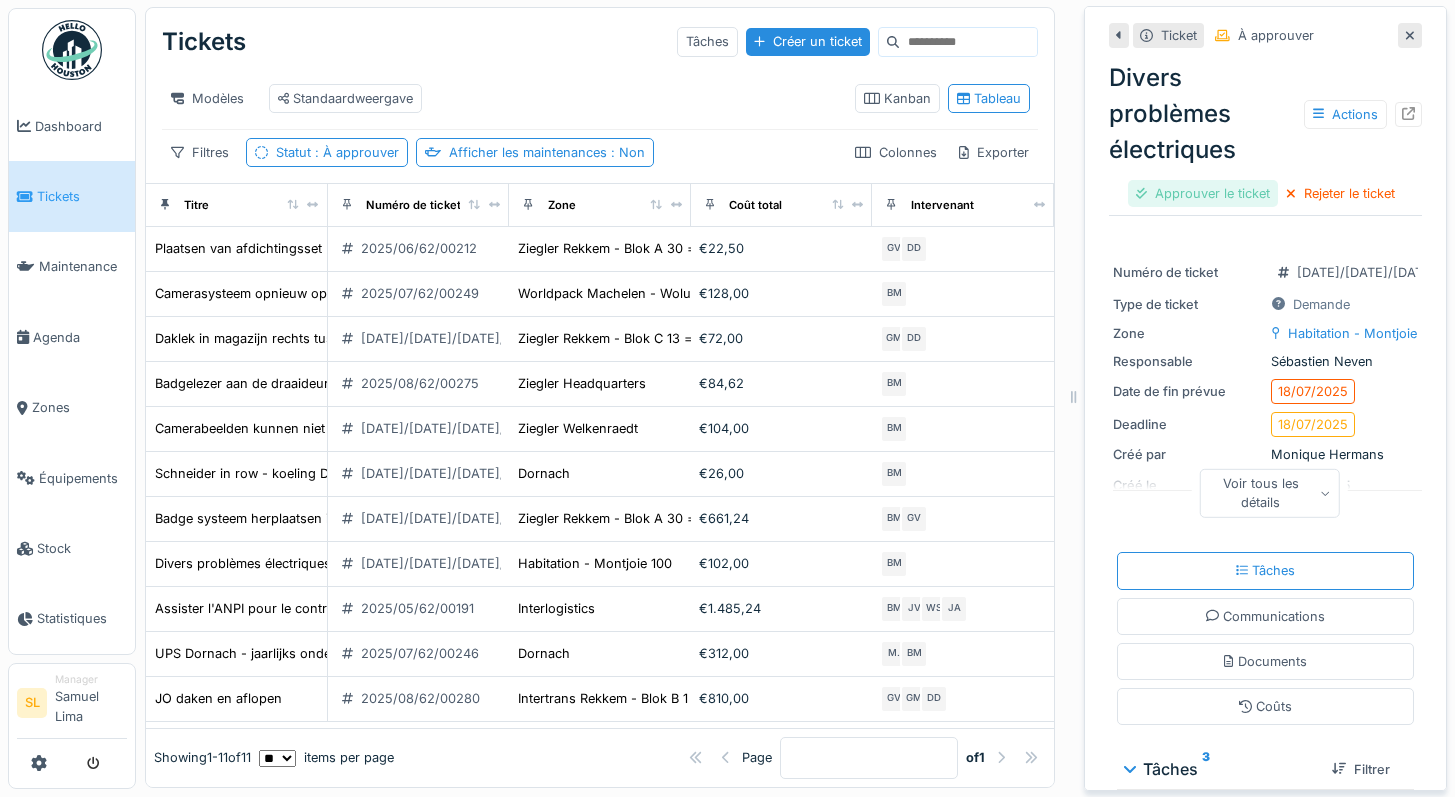 click on "Approuver le ticket" at bounding box center (1203, 193) 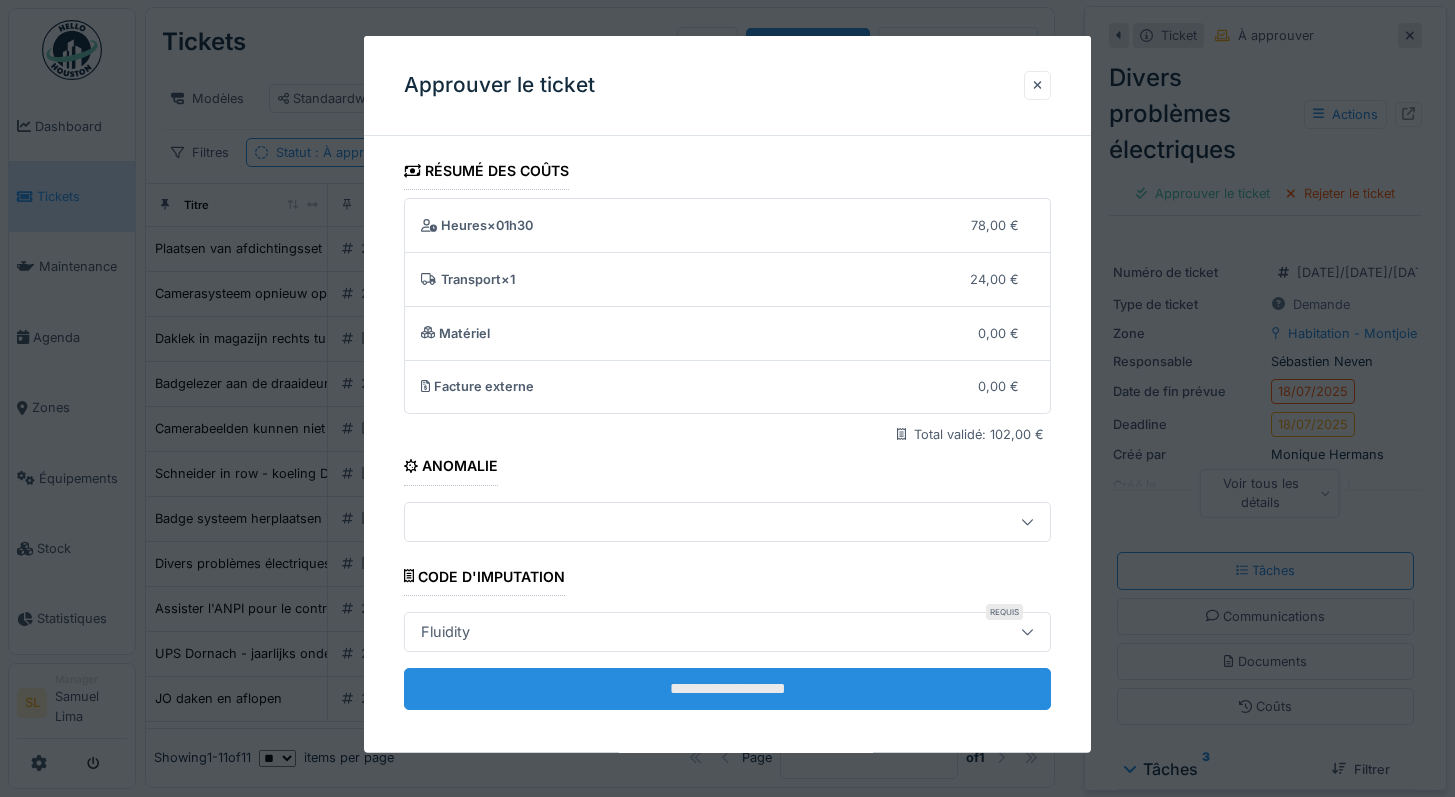 click on "**********" at bounding box center (728, 689) 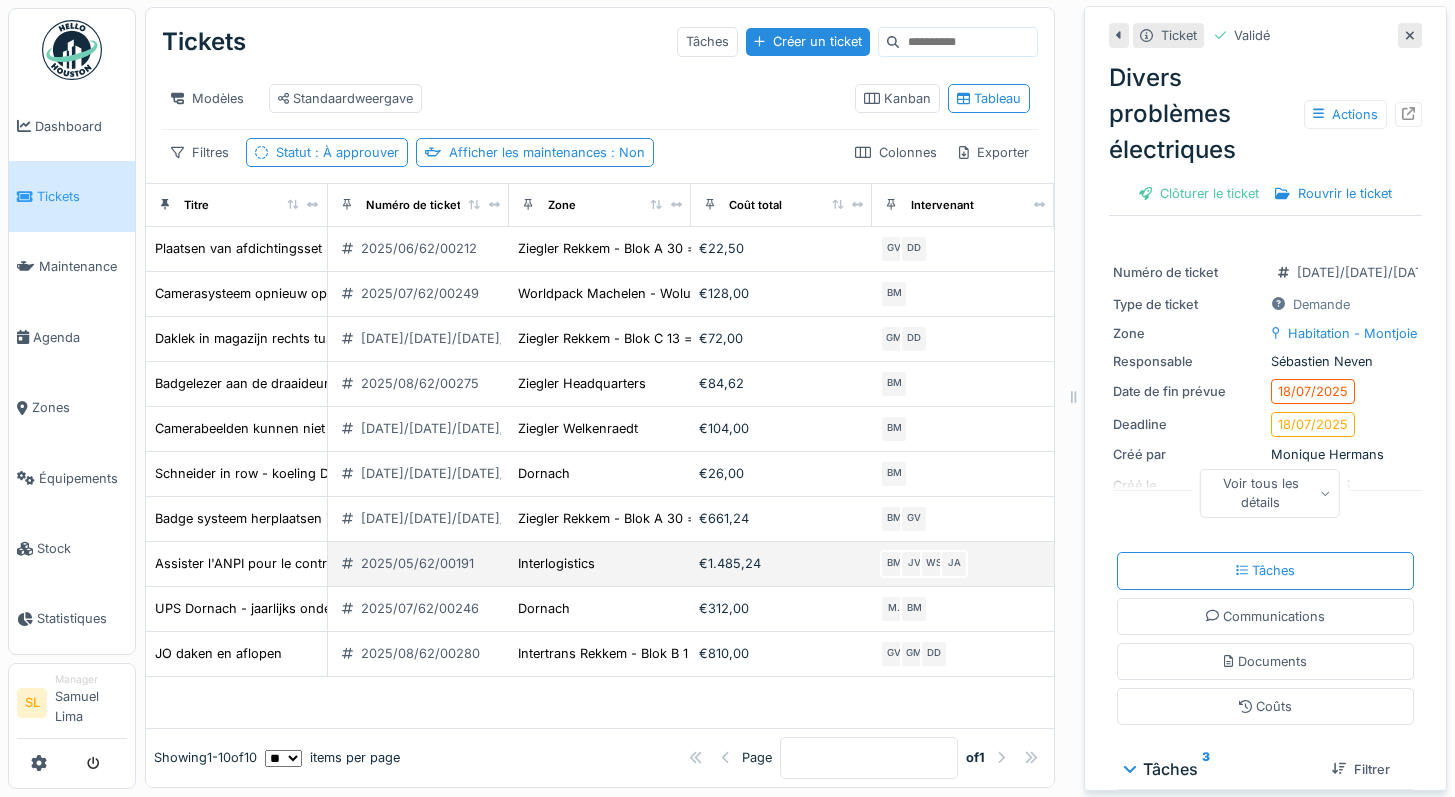 scroll, scrollTop: 17, scrollLeft: 0, axis: vertical 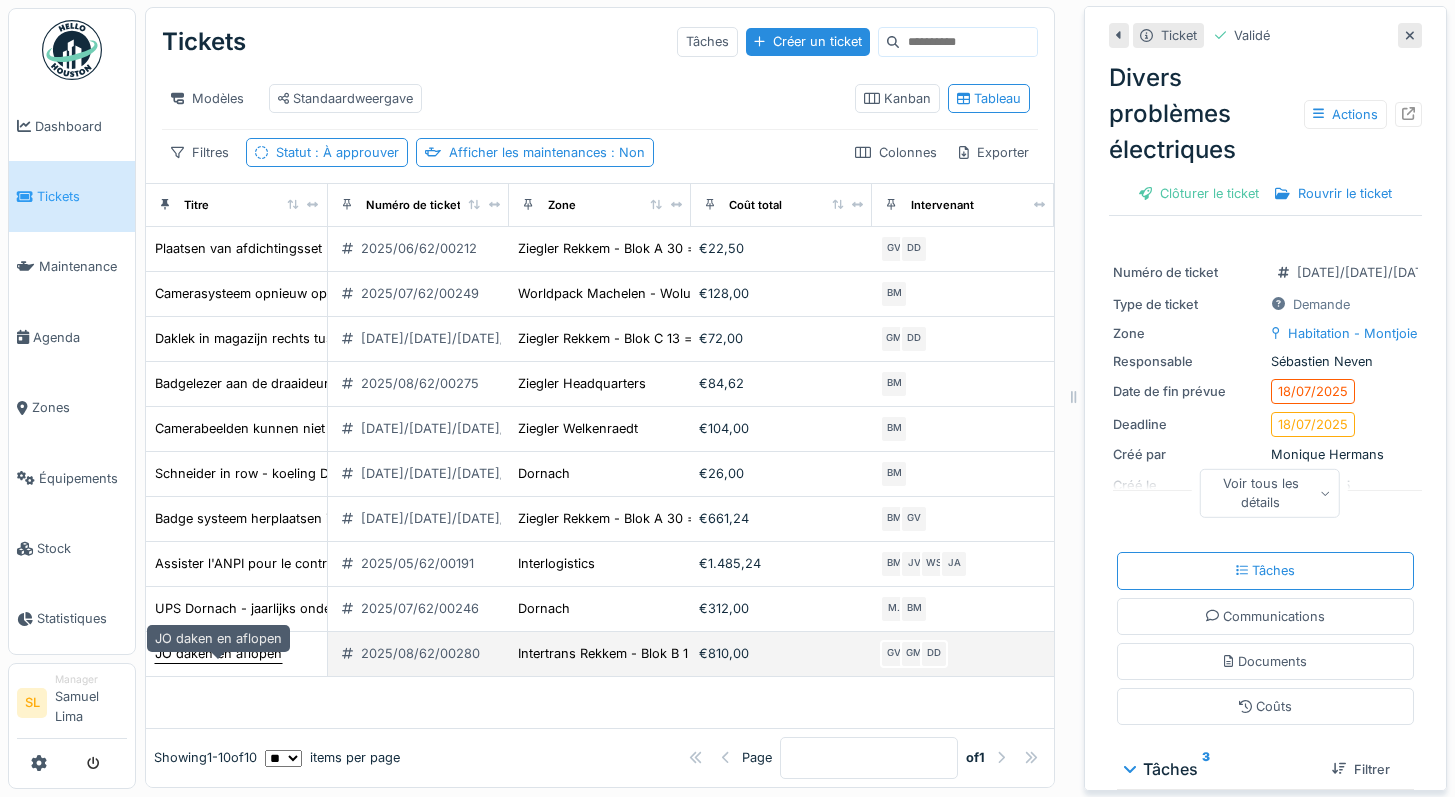 click on "JO daken en aflopen" at bounding box center (218, 653) 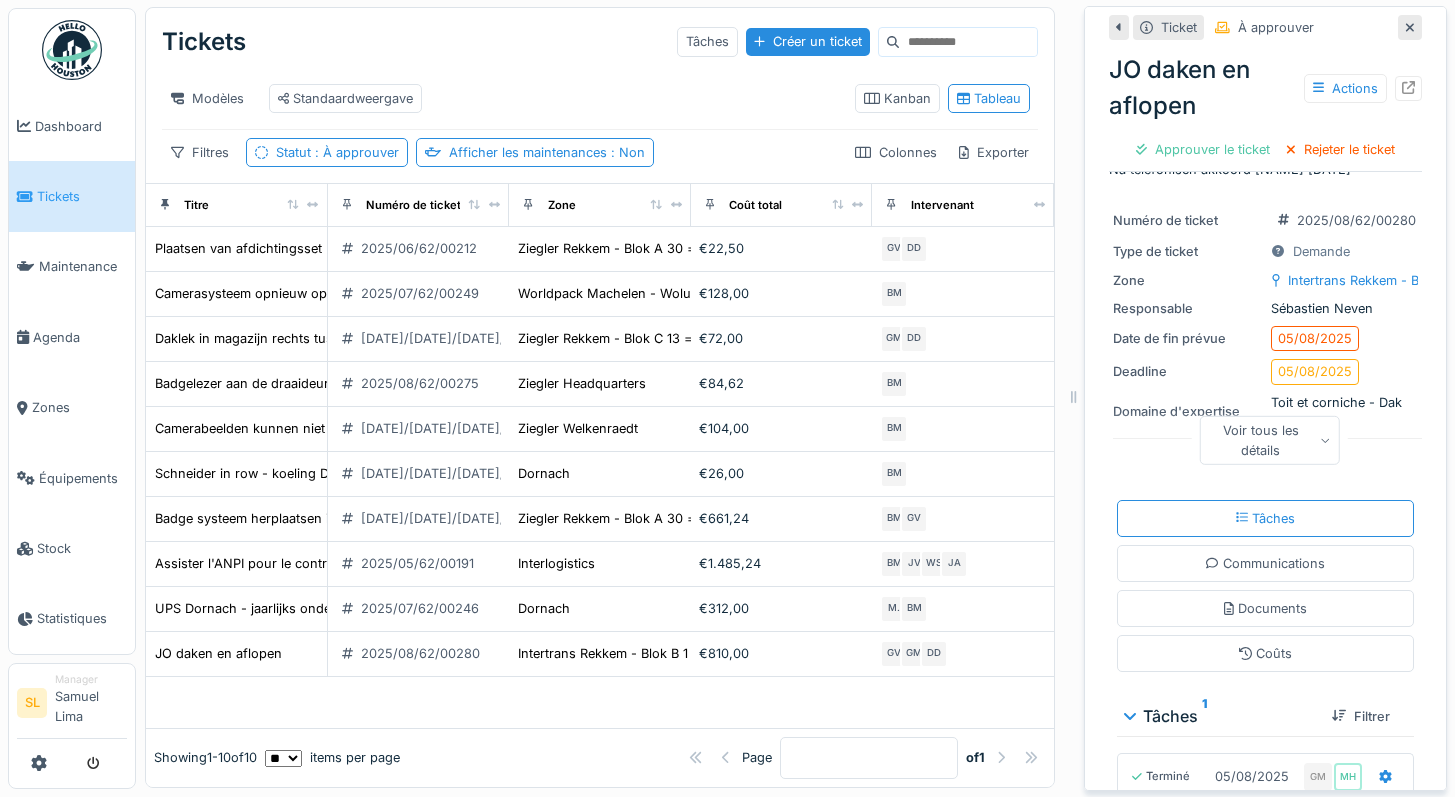 scroll, scrollTop: 0, scrollLeft: 0, axis: both 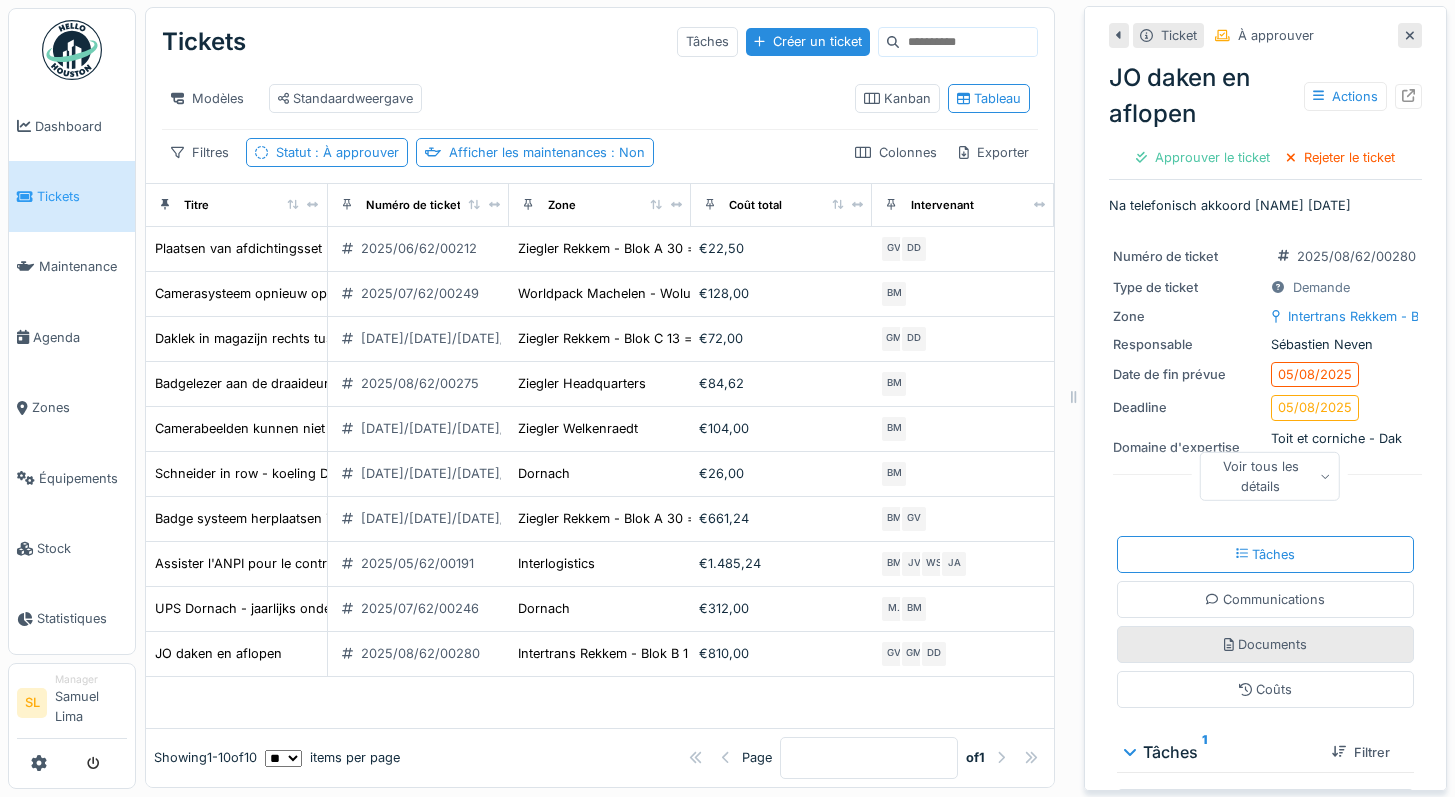 click on "Documents" at bounding box center [1265, 644] 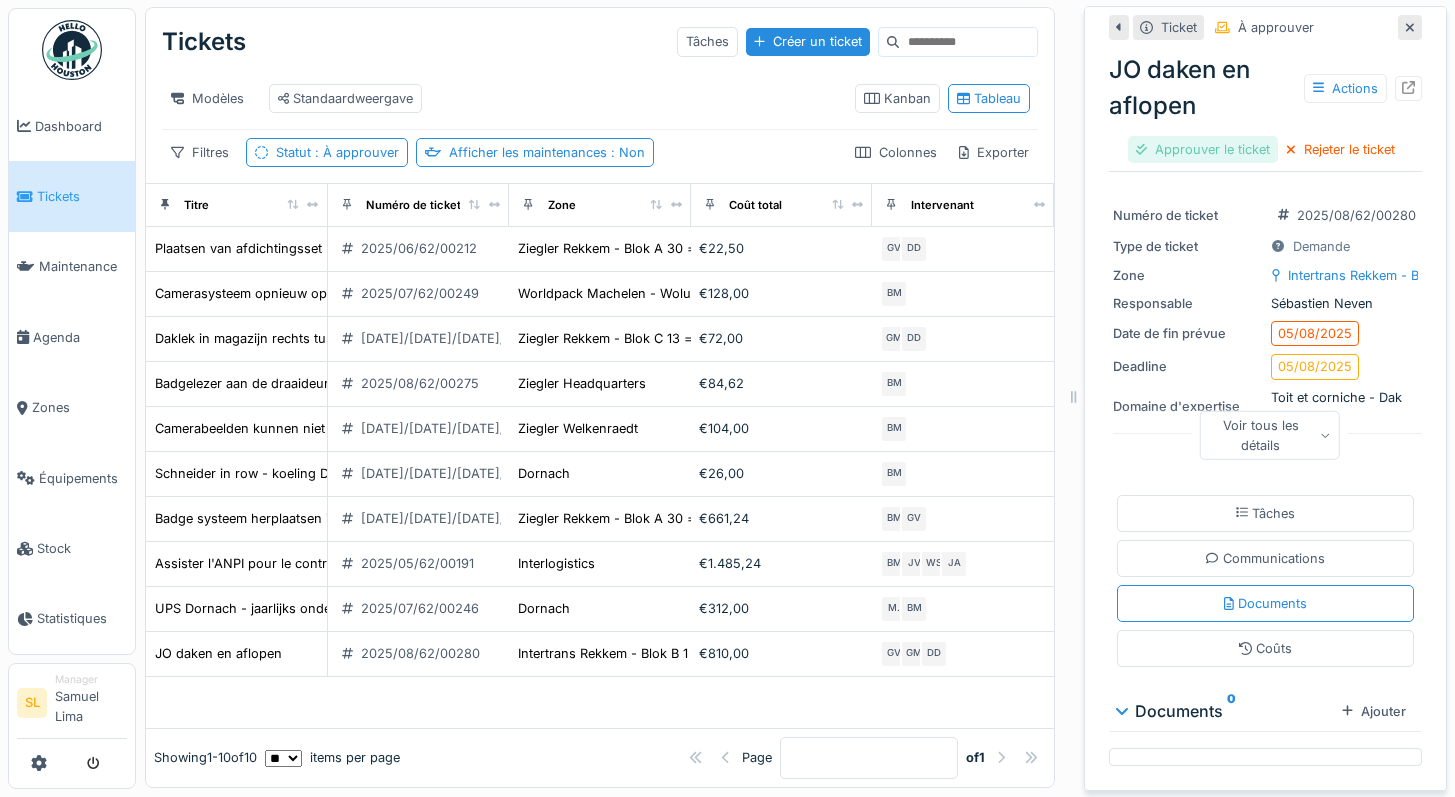 click on "Approuver le ticket" at bounding box center [1203, 149] 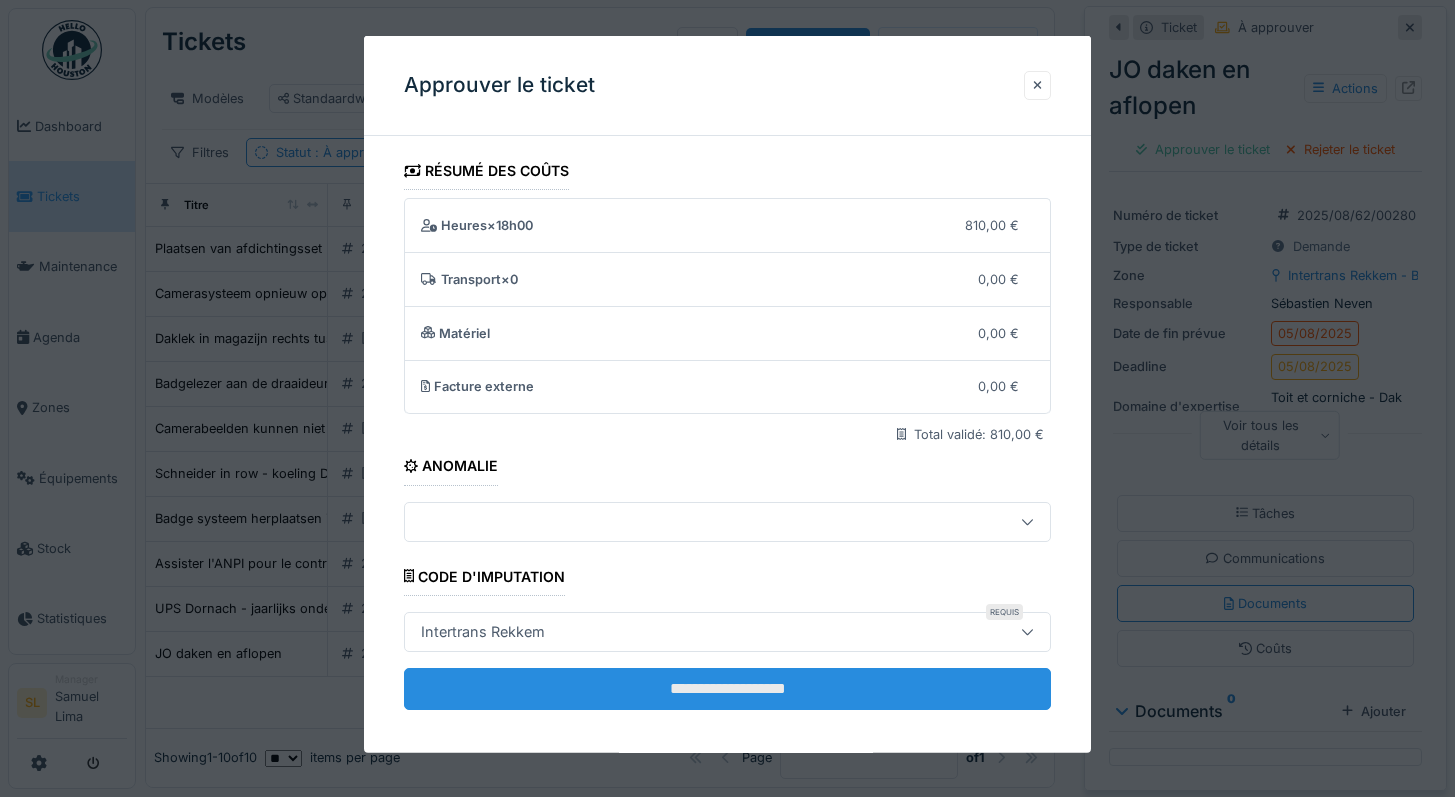click on "**********" at bounding box center (728, 689) 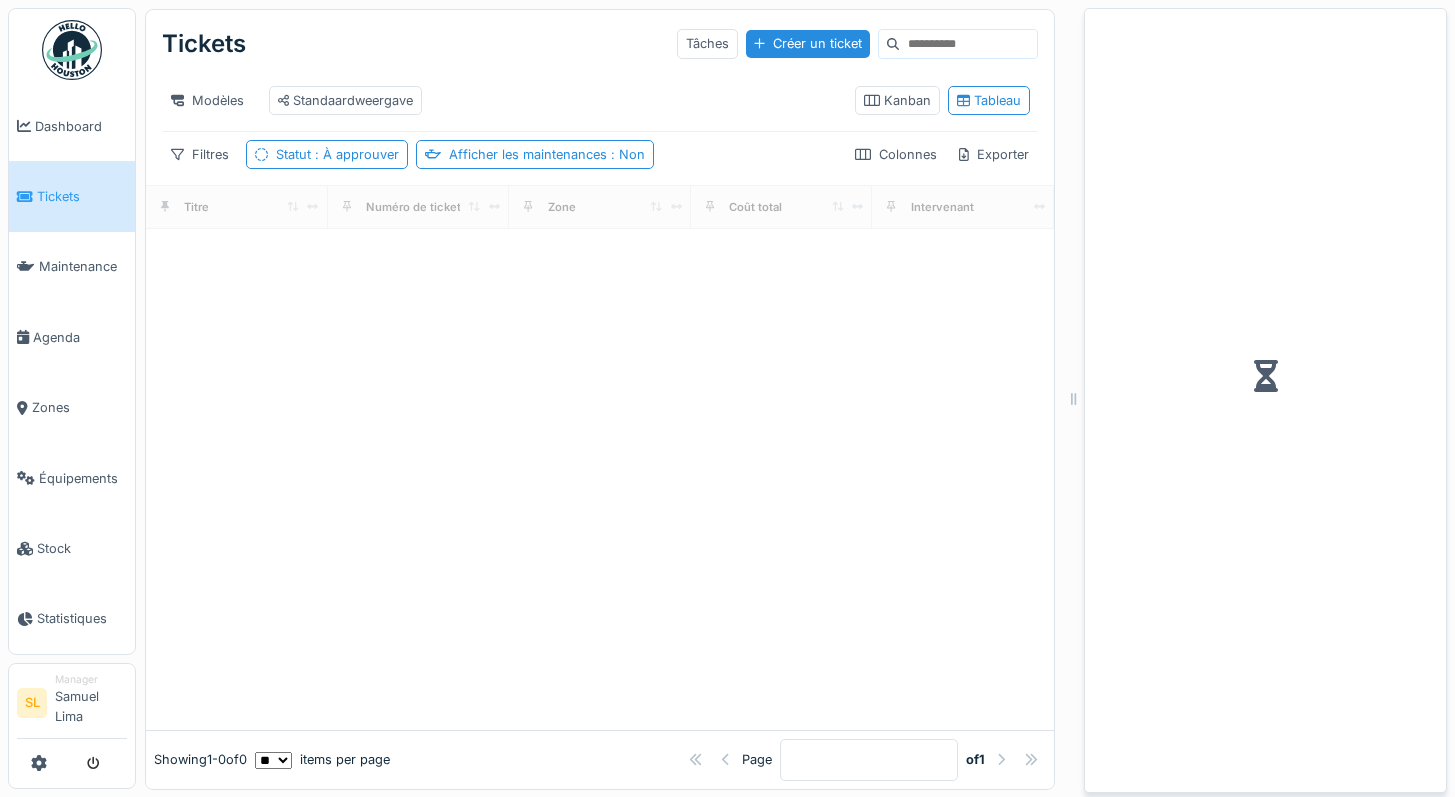 scroll, scrollTop: 17, scrollLeft: 0, axis: vertical 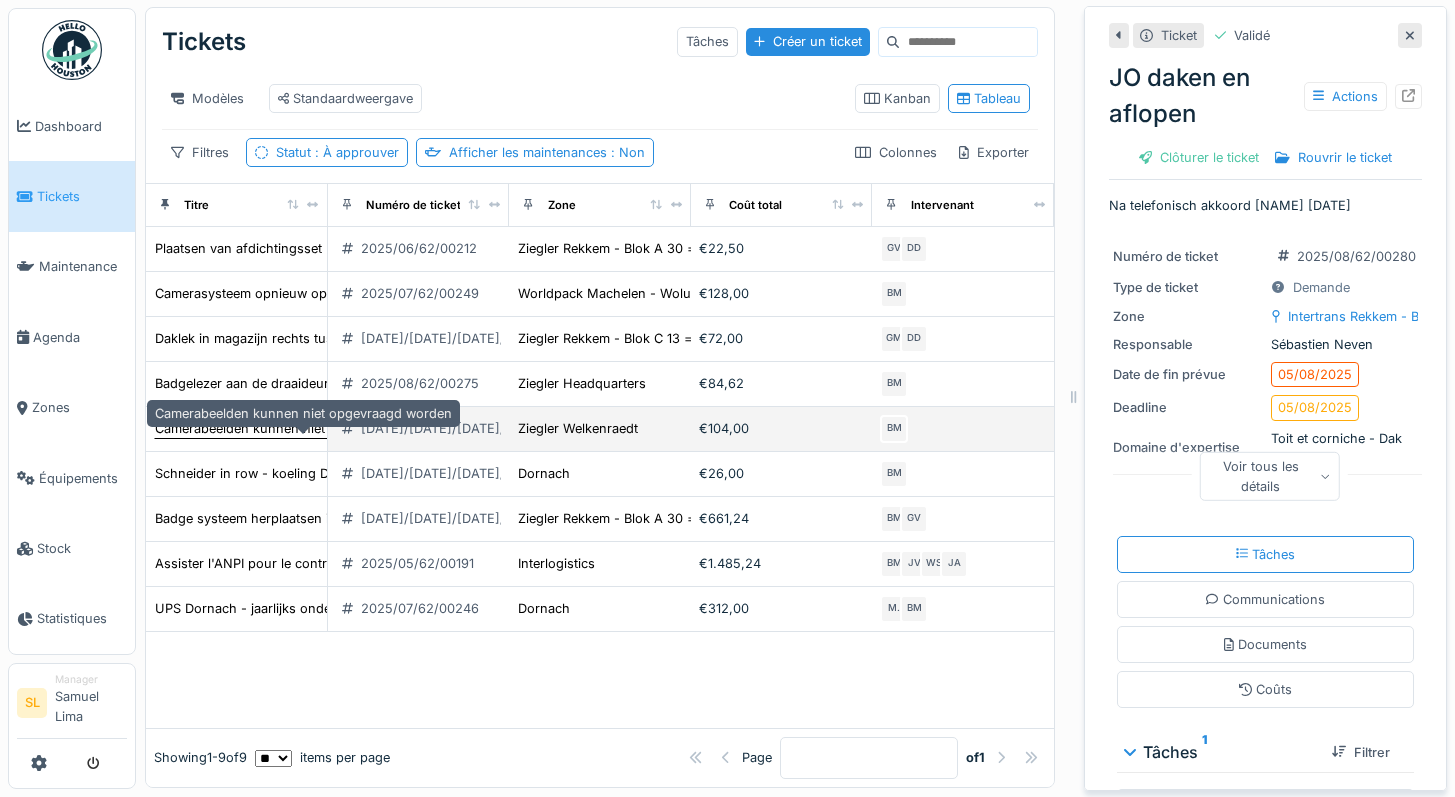 click on "Camerabeelden kunnen niet opgevraagd worden" at bounding box center (303, 428) 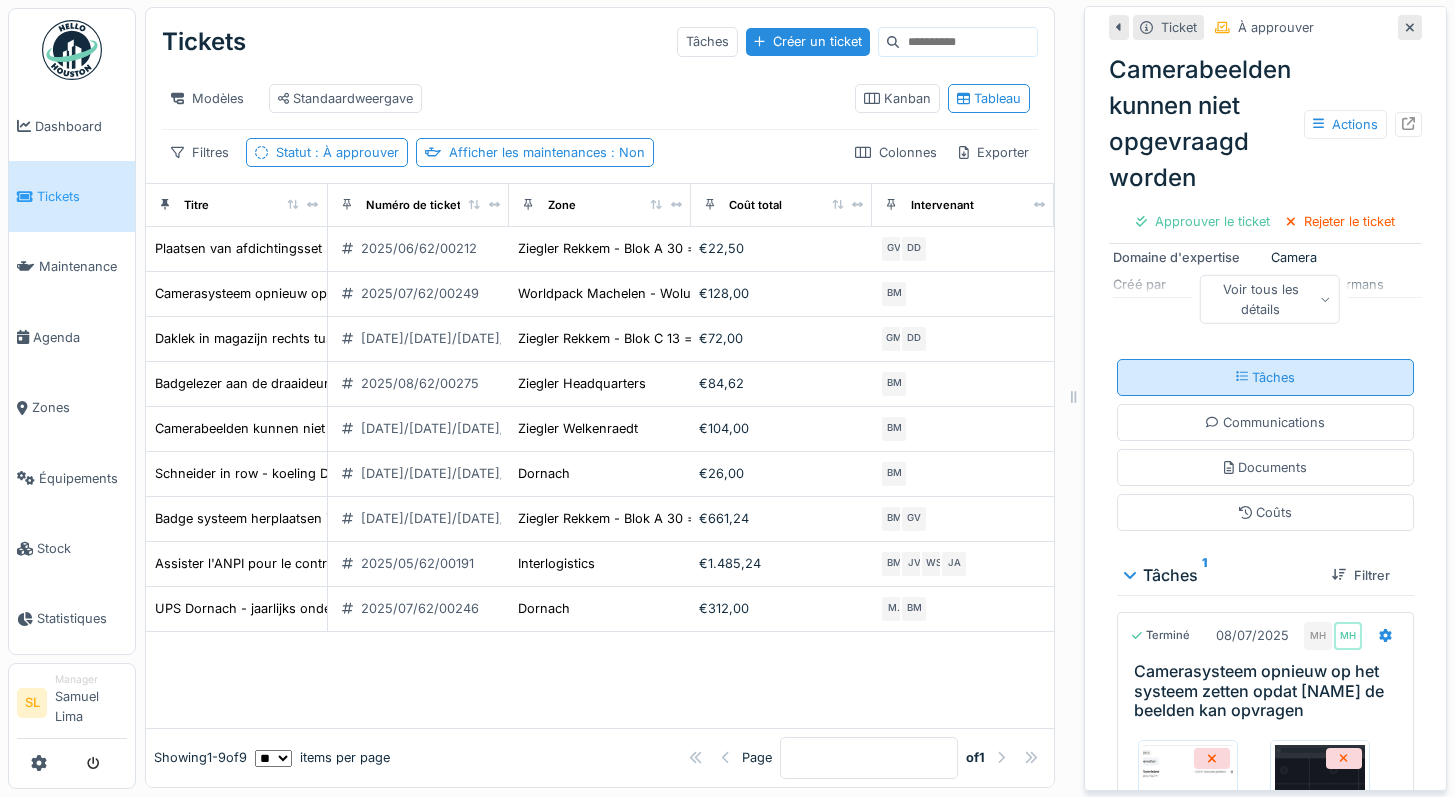 scroll, scrollTop: 474, scrollLeft: 0, axis: vertical 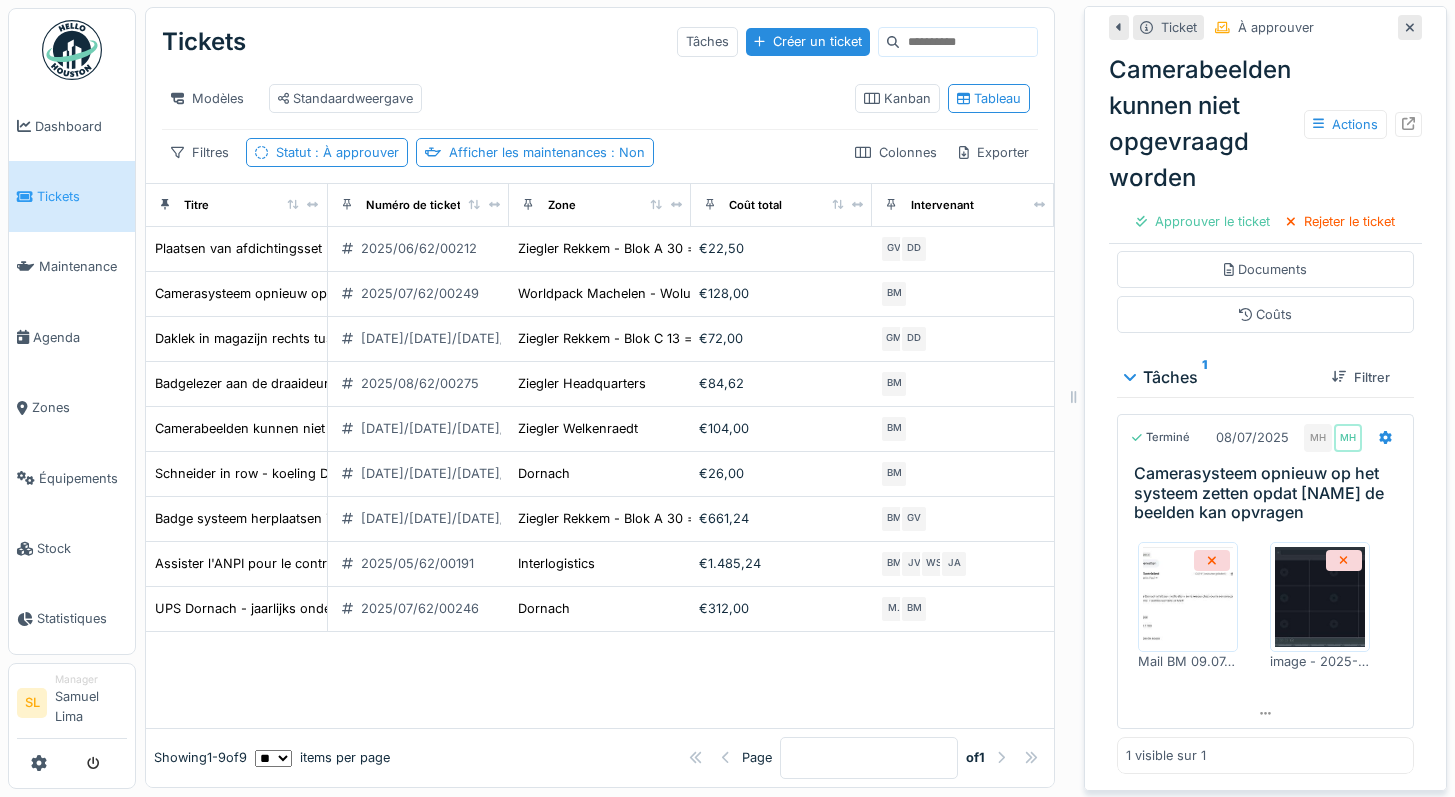 click at bounding box center (1320, 597) 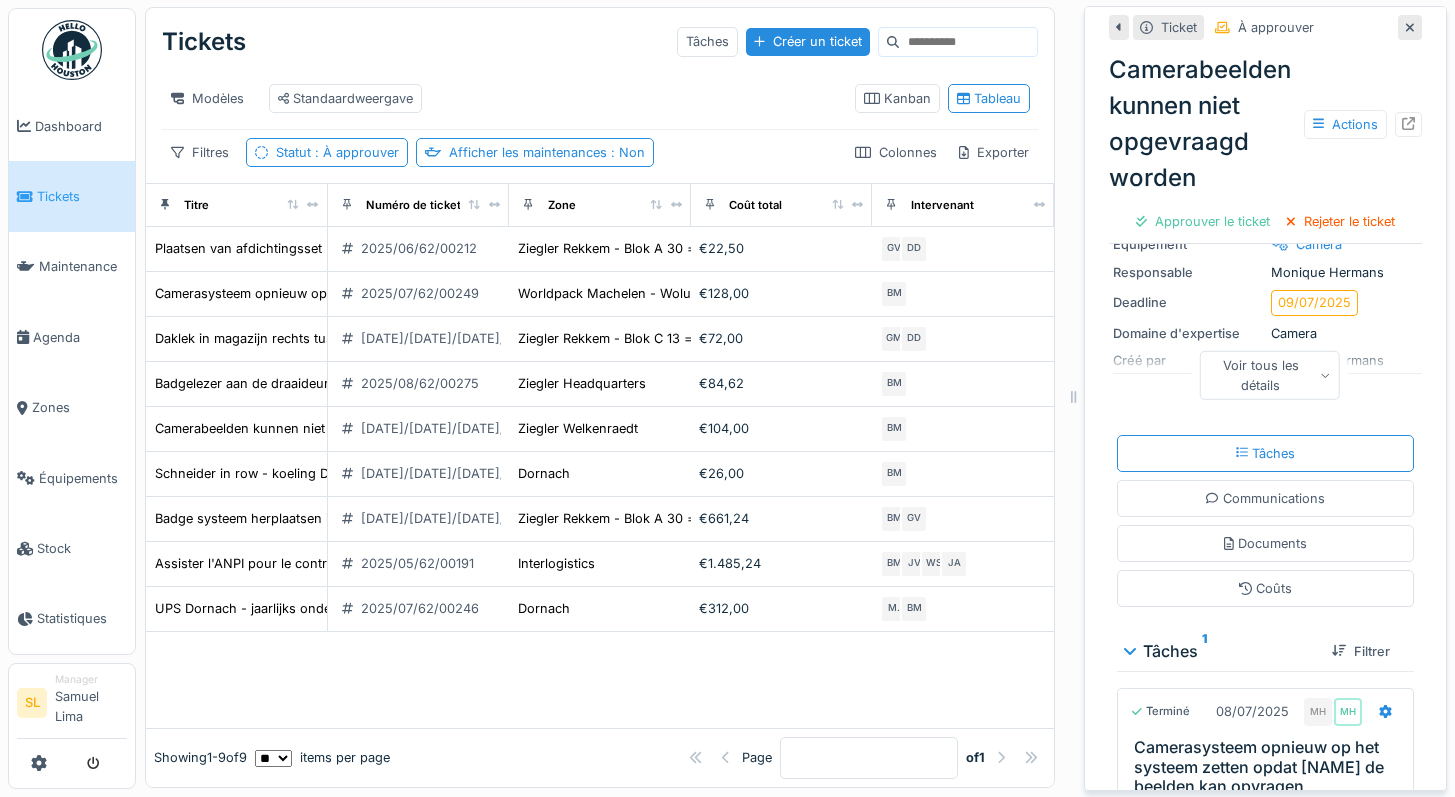 scroll, scrollTop: 0, scrollLeft: 0, axis: both 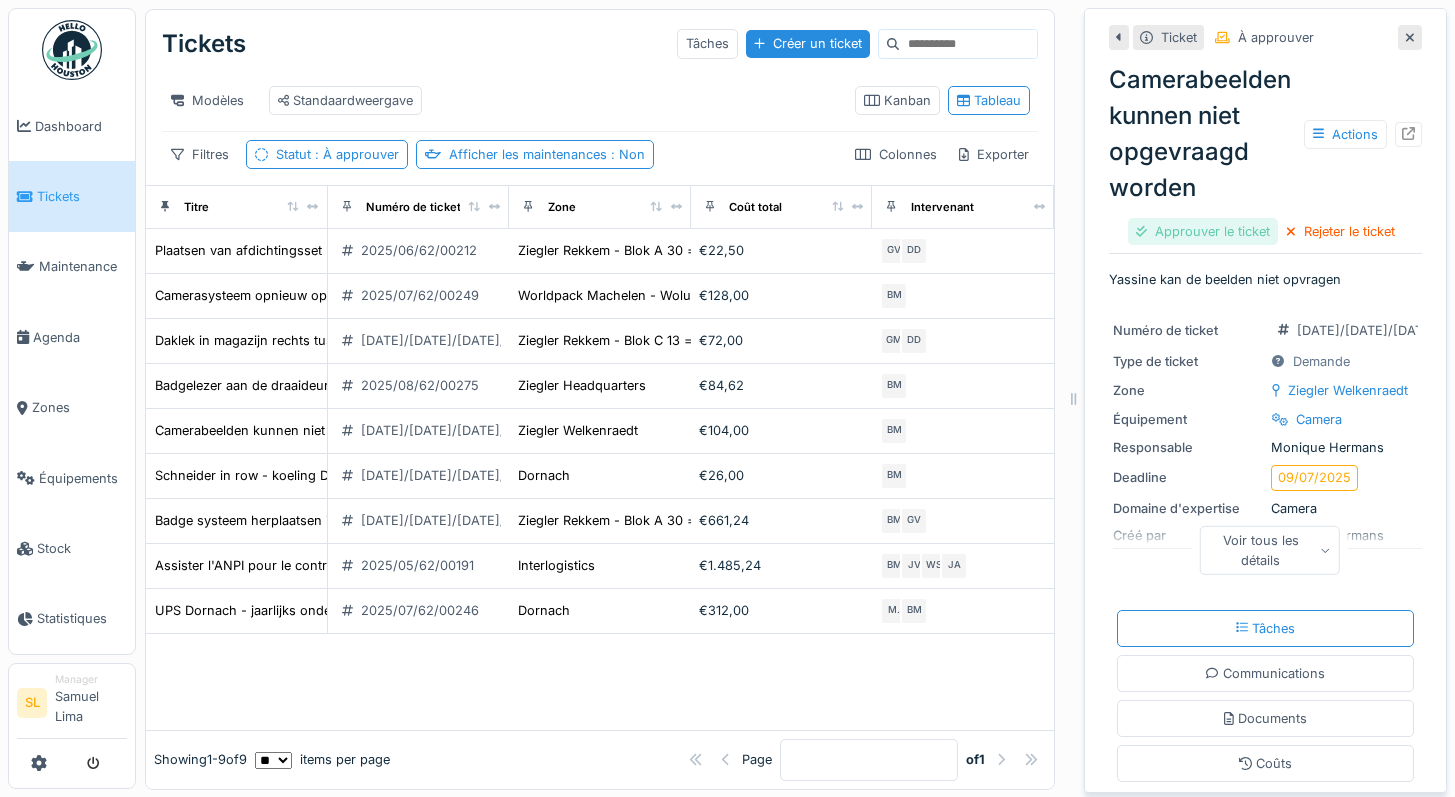 click on "Approuver le ticket" at bounding box center [1203, 231] 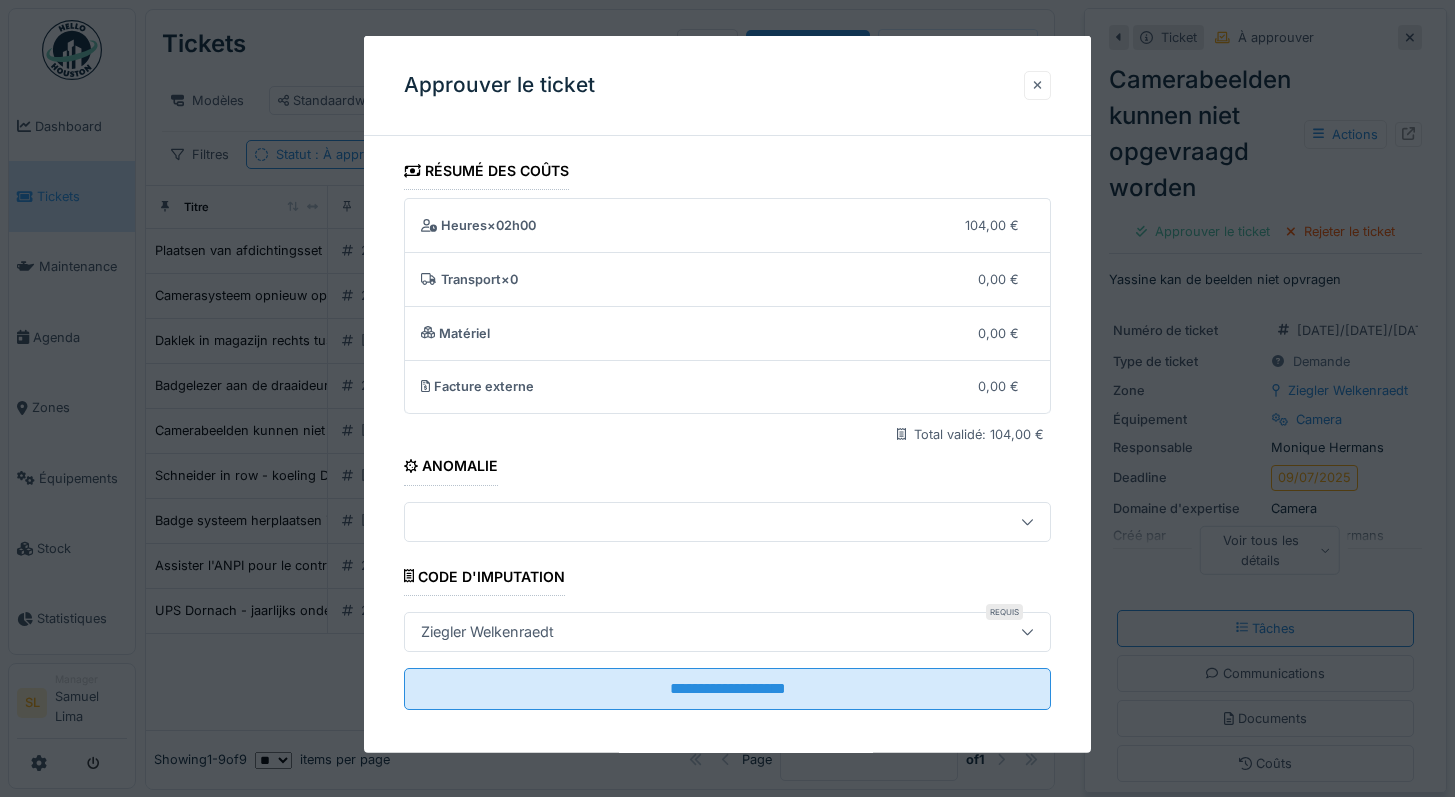 click at bounding box center (1038, 85) 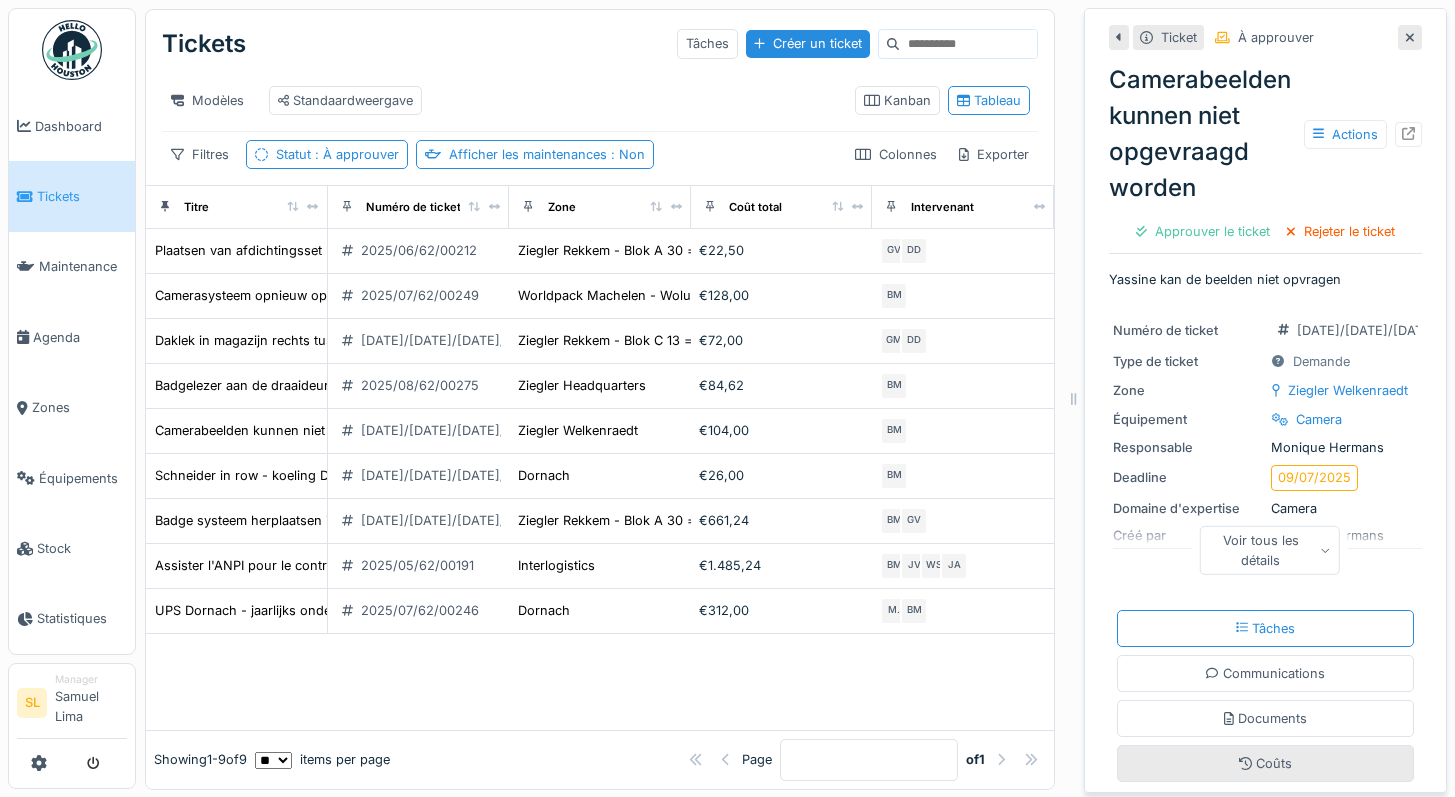 scroll, scrollTop: 309, scrollLeft: 0, axis: vertical 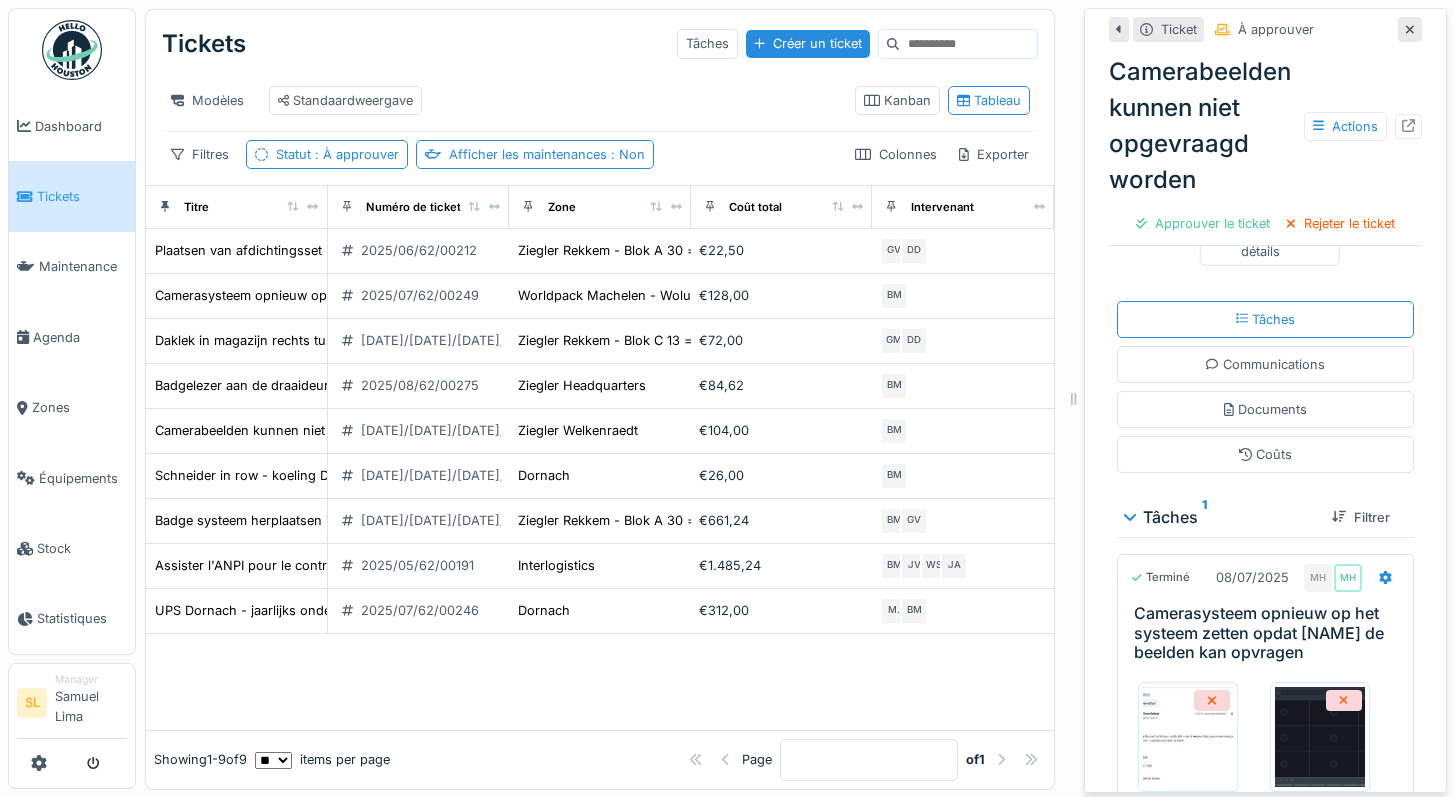 click on "Voir tous les détails" at bounding box center [1269, 241] 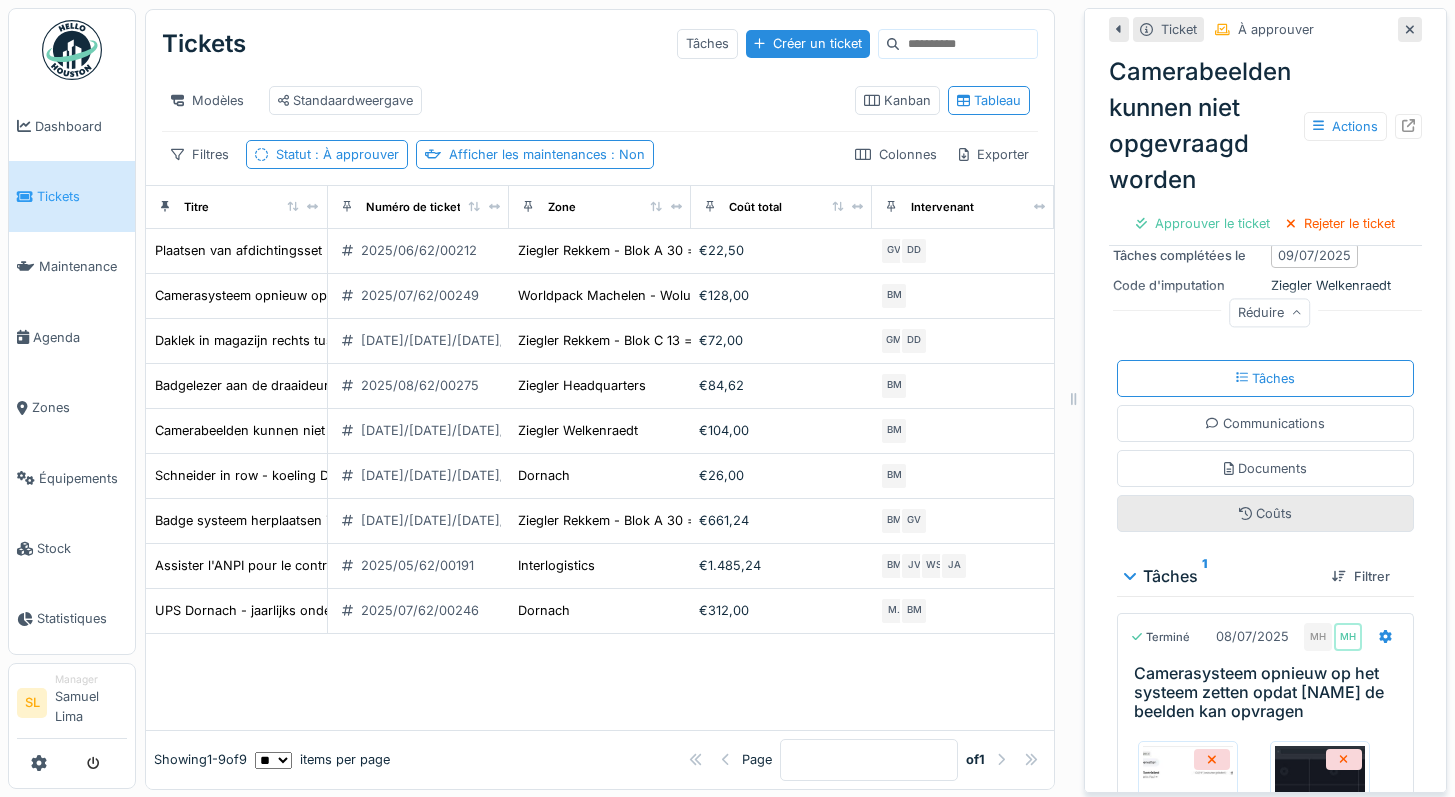 scroll, scrollTop: 464, scrollLeft: 0, axis: vertical 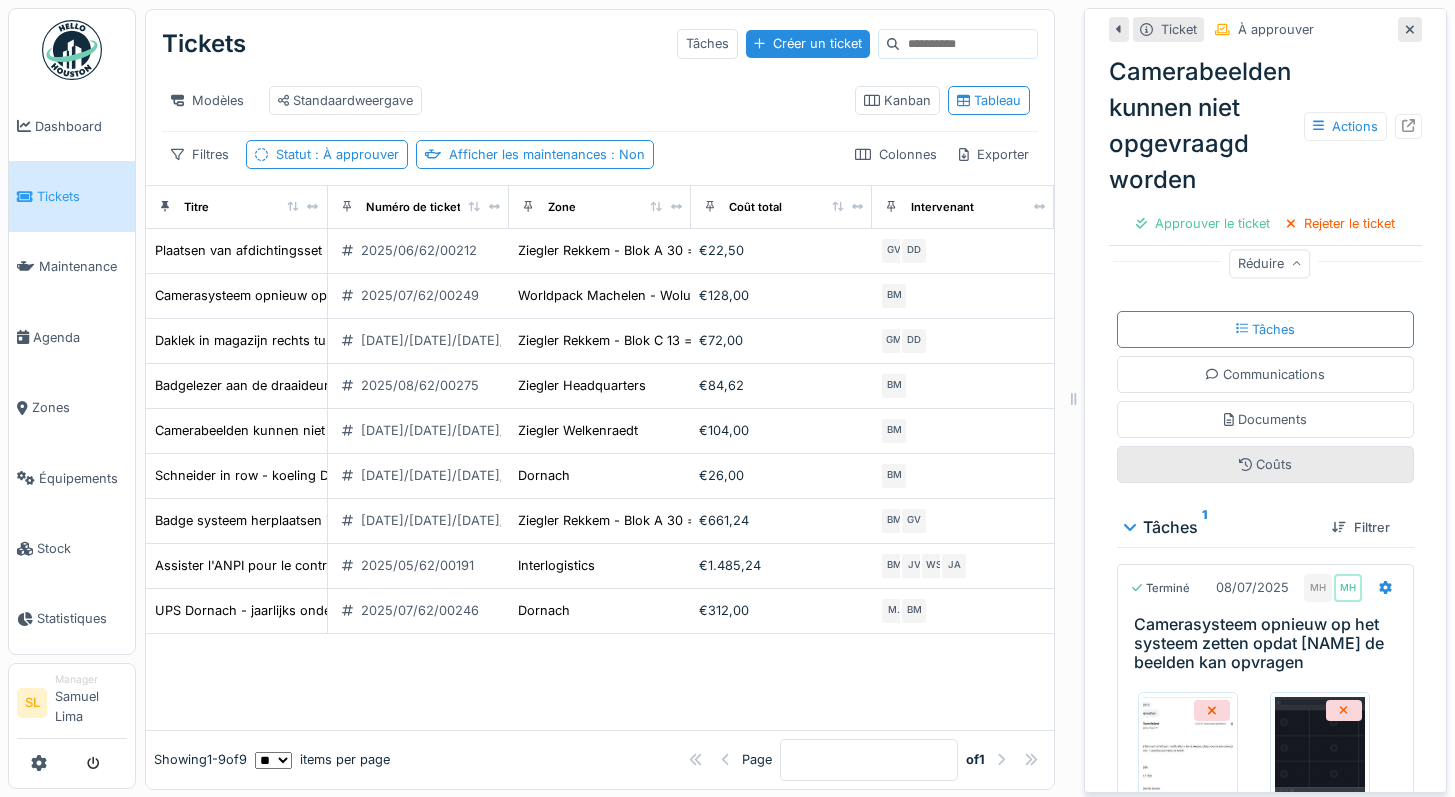 click on "Coûts" at bounding box center (1265, 464) 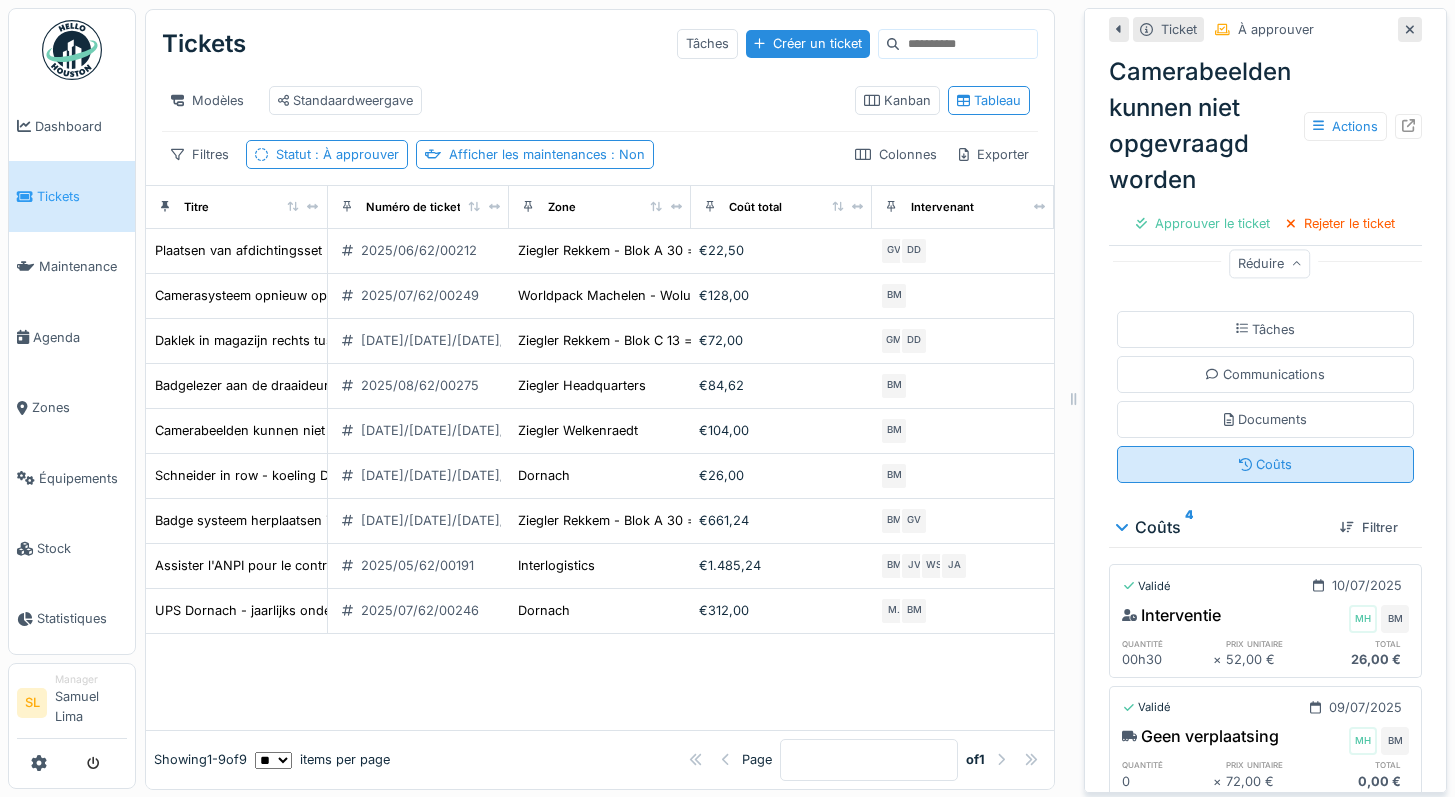 scroll, scrollTop: 17, scrollLeft: 0, axis: vertical 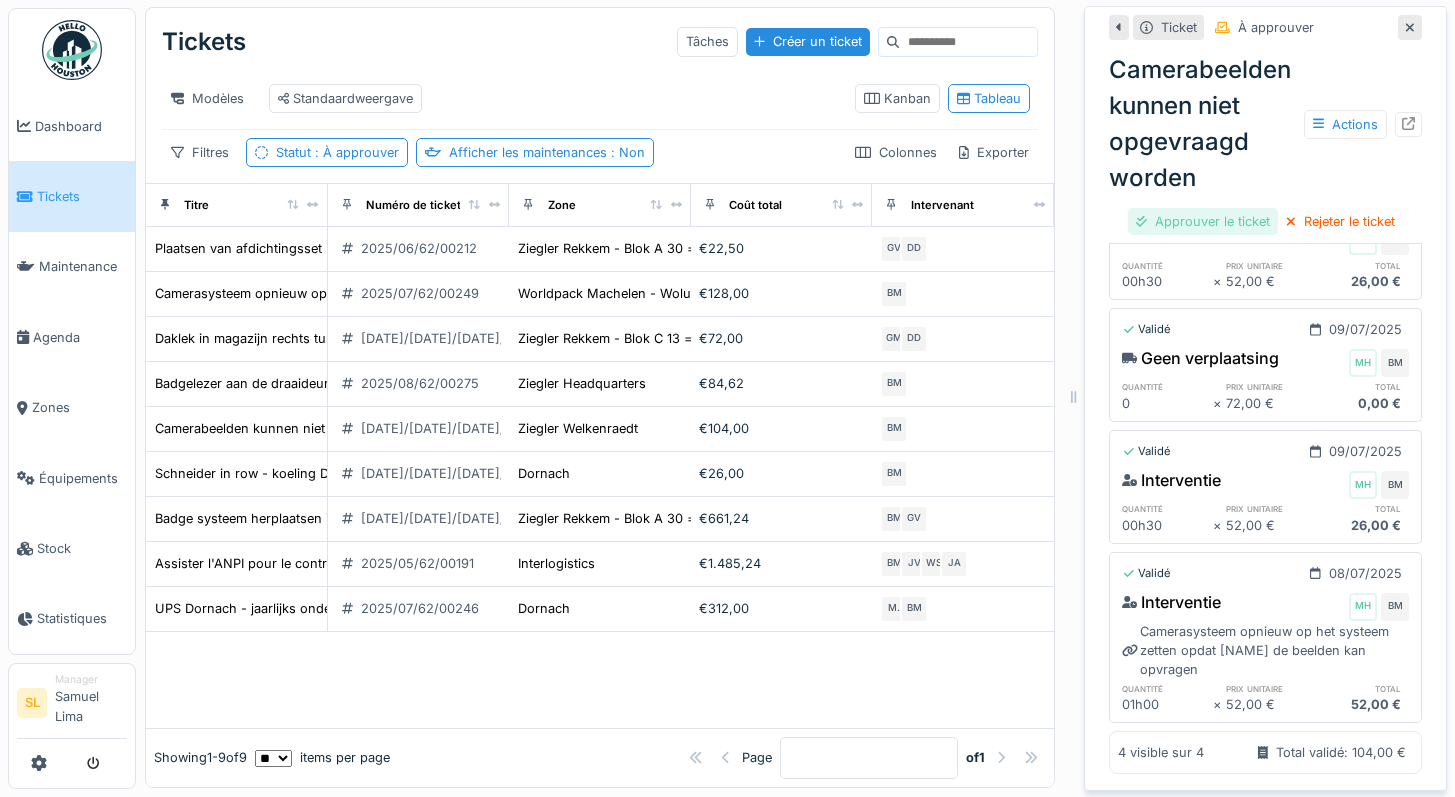 click on "Approuver le ticket" at bounding box center [1203, 221] 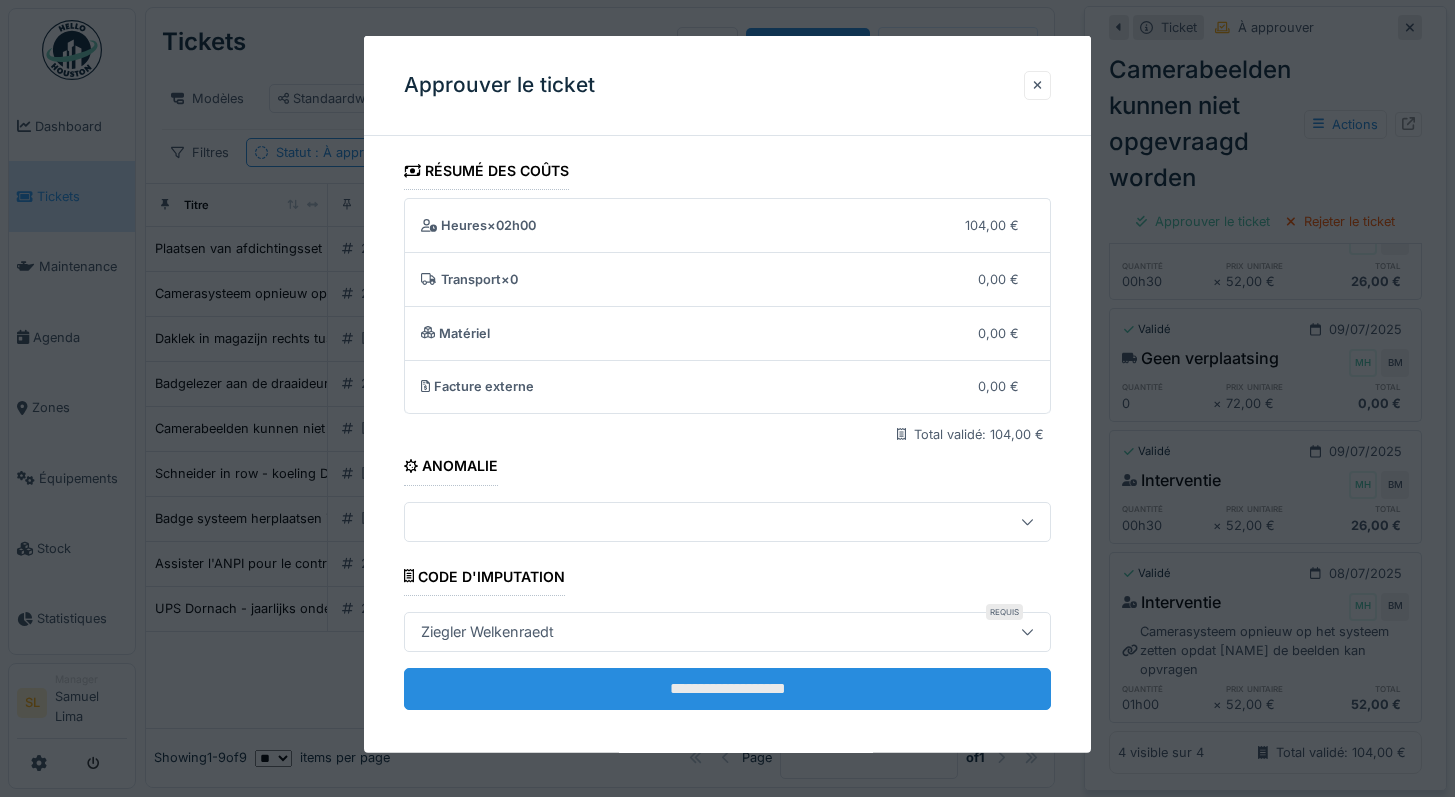 click on "**********" at bounding box center [728, 689] 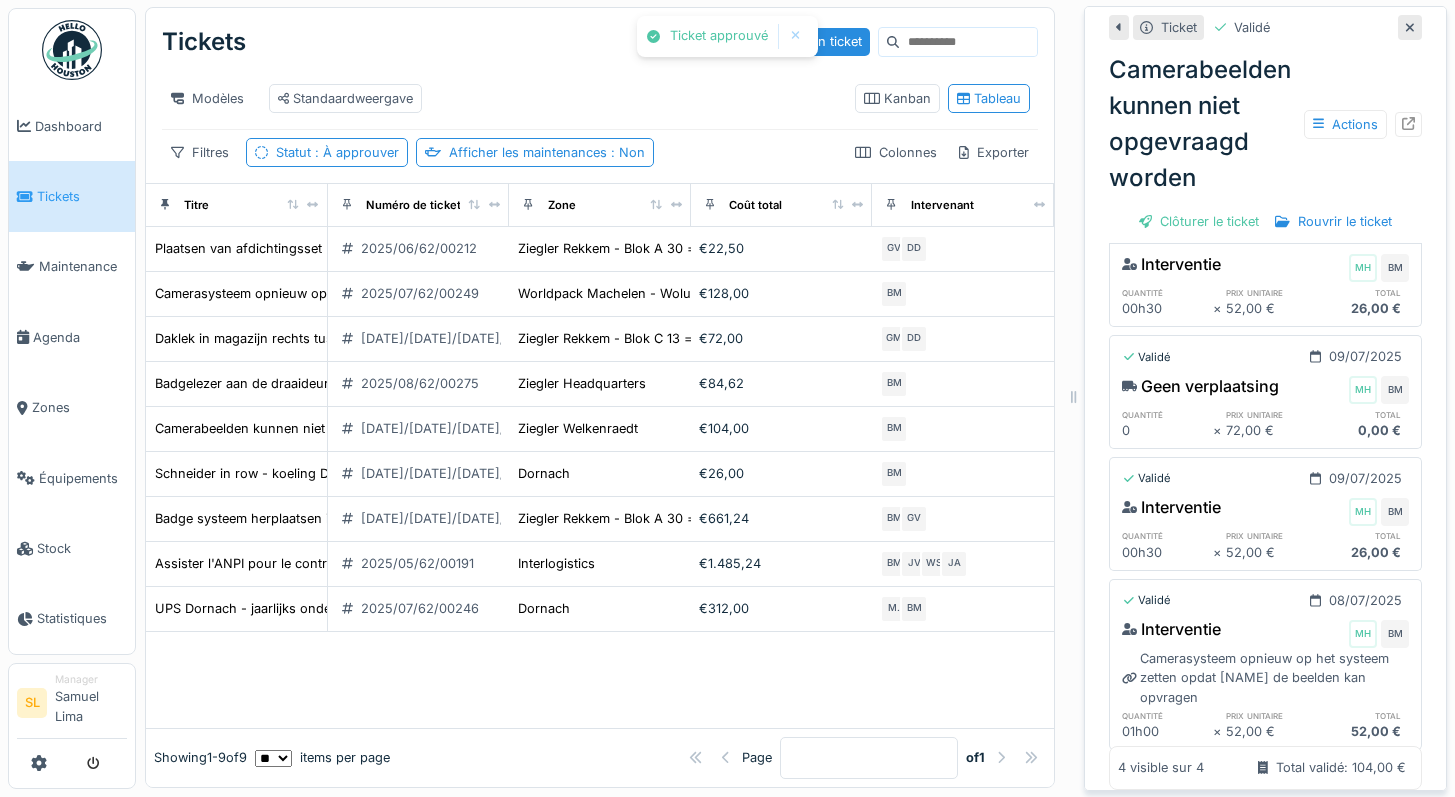 scroll, scrollTop: 867, scrollLeft: 0, axis: vertical 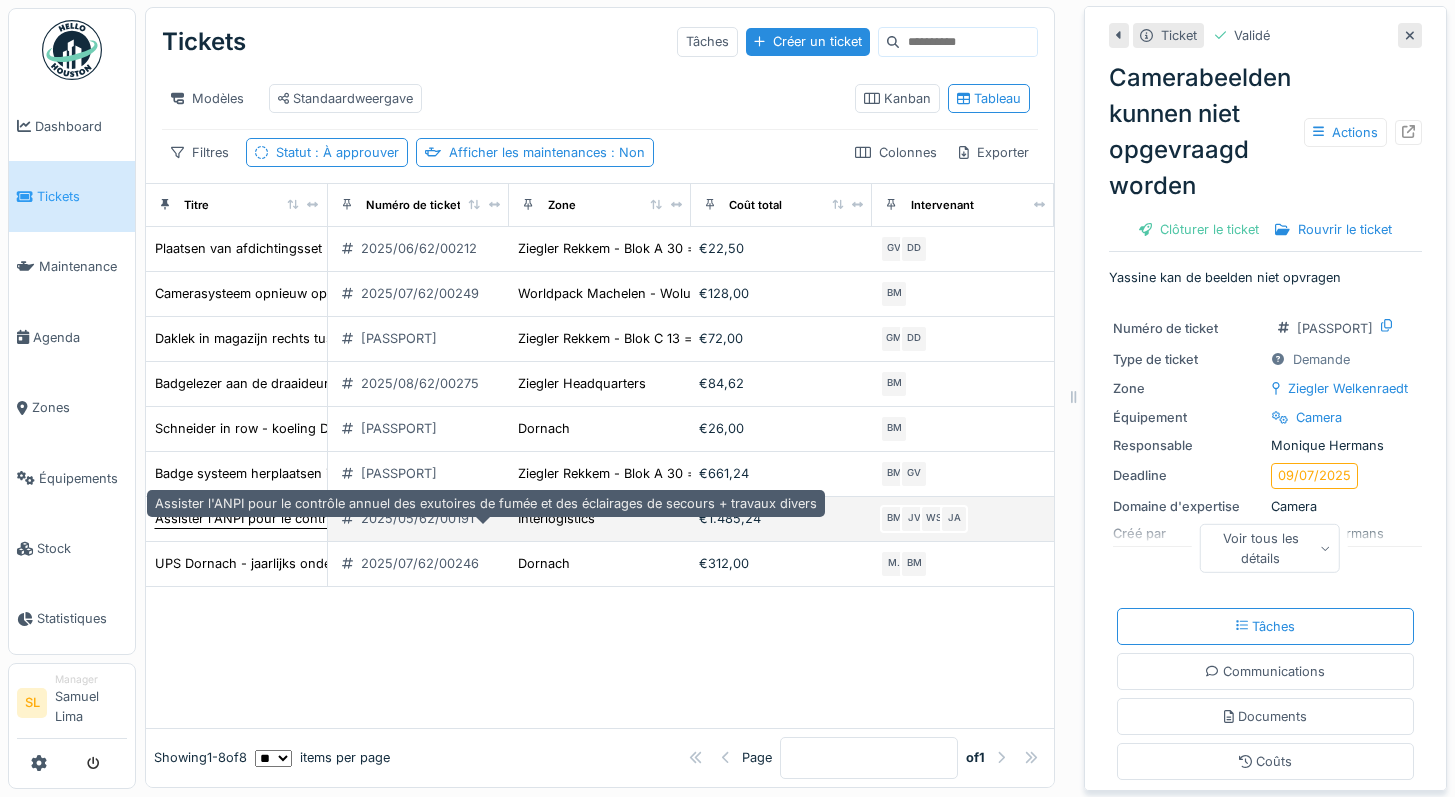 click on "Assister l'ANPI pour le contrôle annuel des exutoires de fumée et des éclairages de secours + travaux divers" at bounding box center (486, 518) 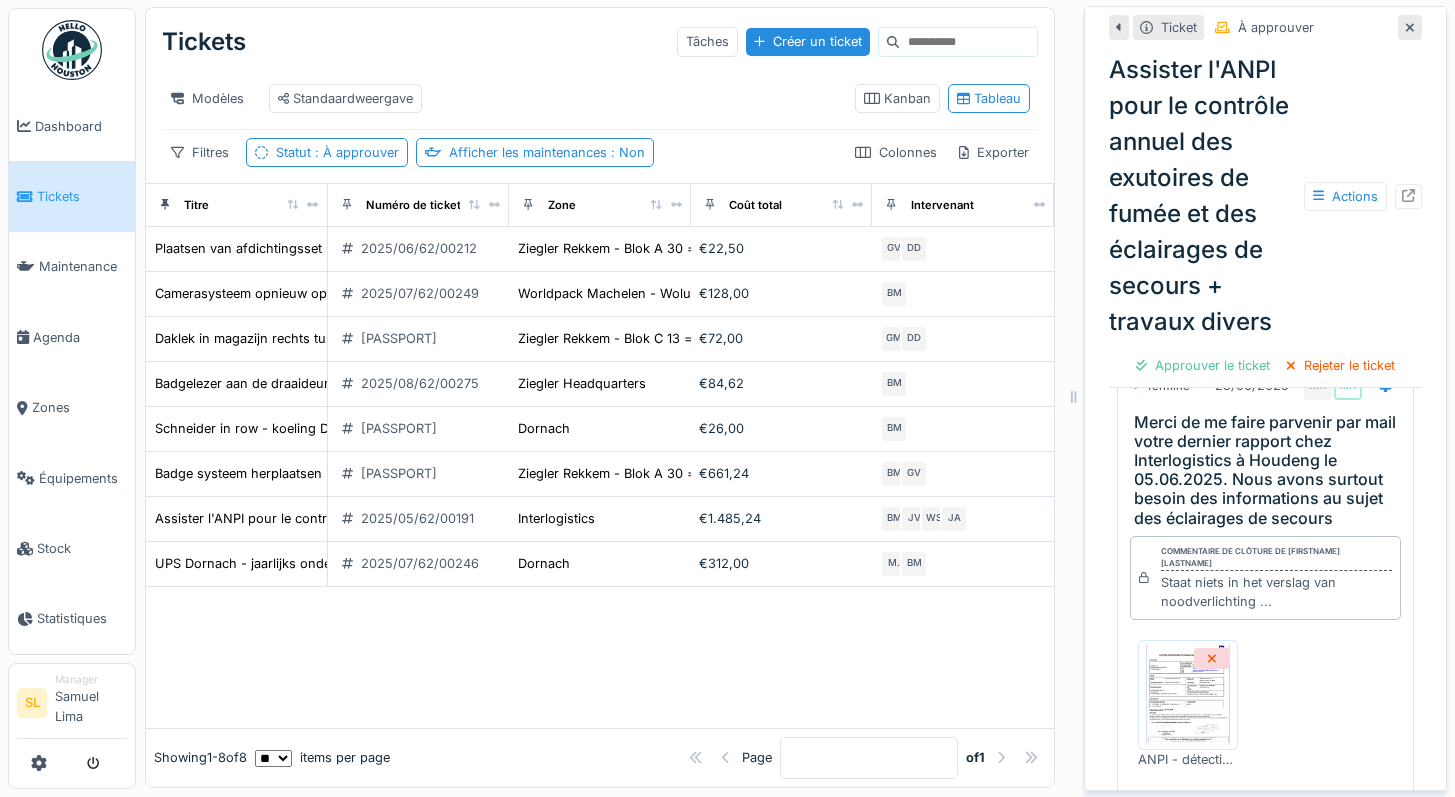scroll, scrollTop: 704, scrollLeft: 0, axis: vertical 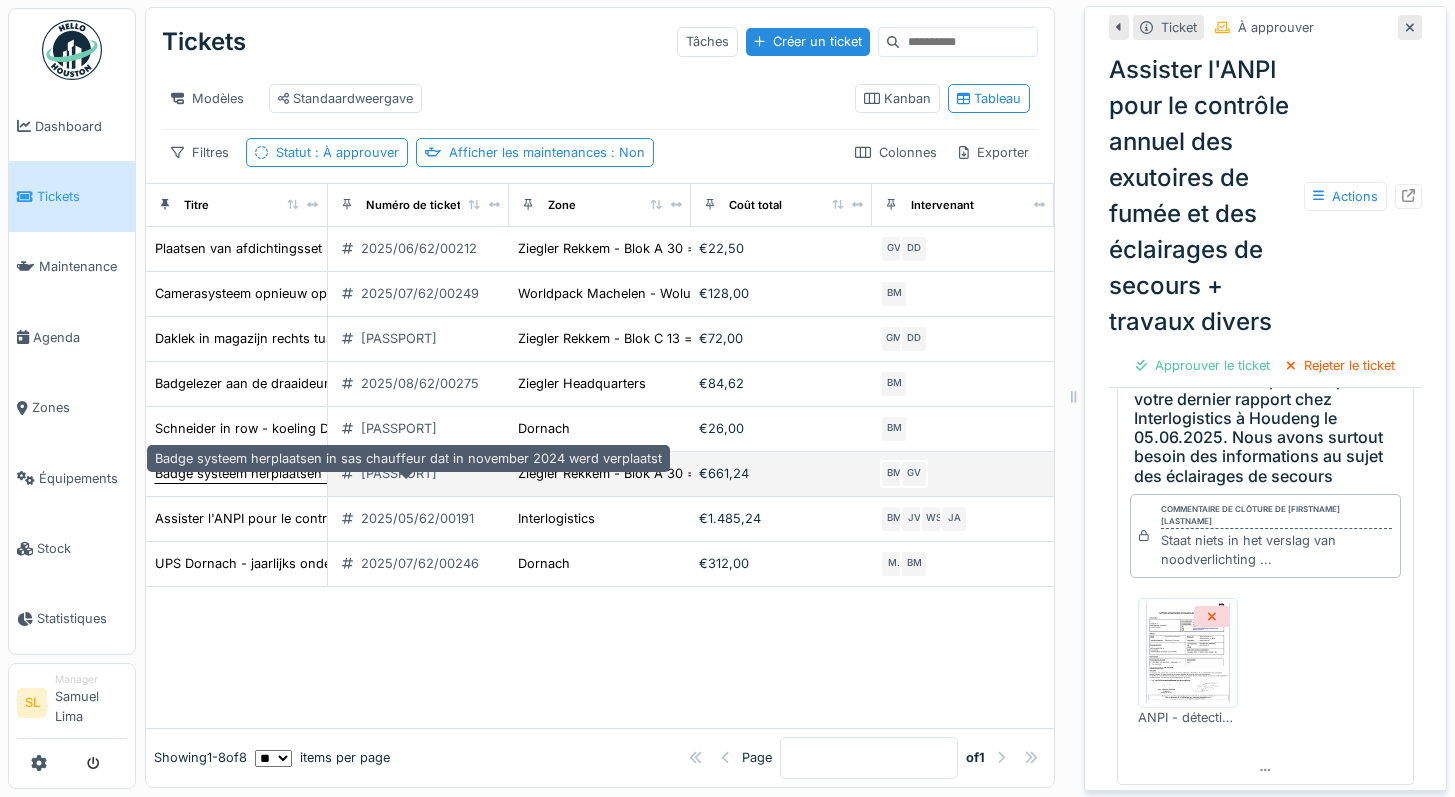 click on "Badge systeem herplaatsen in sas chauffeur dat in november 2024 werd verplaatst" at bounding box center (408, 473) 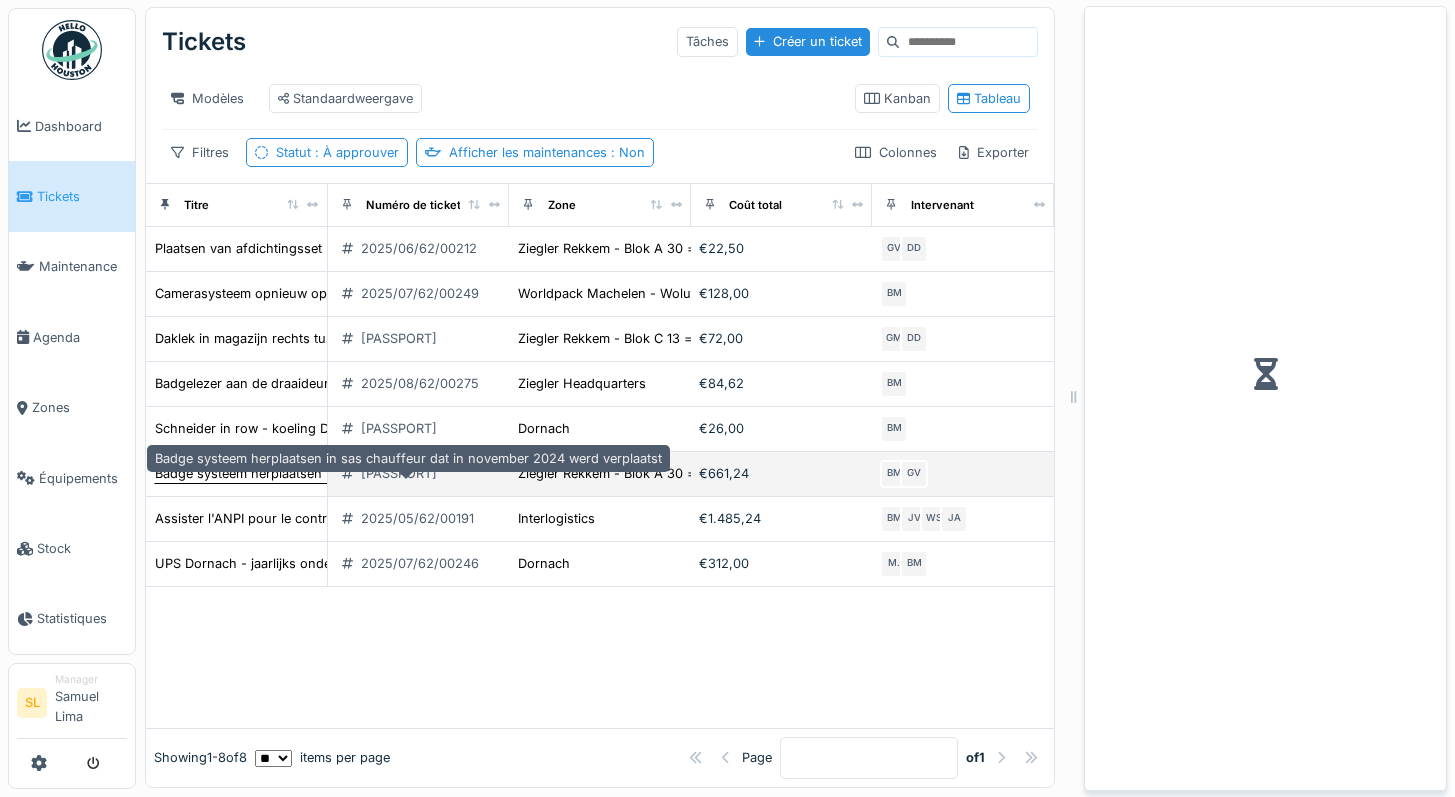 scroll, scrollTop: 0, scrollLeft: 0, axis: both 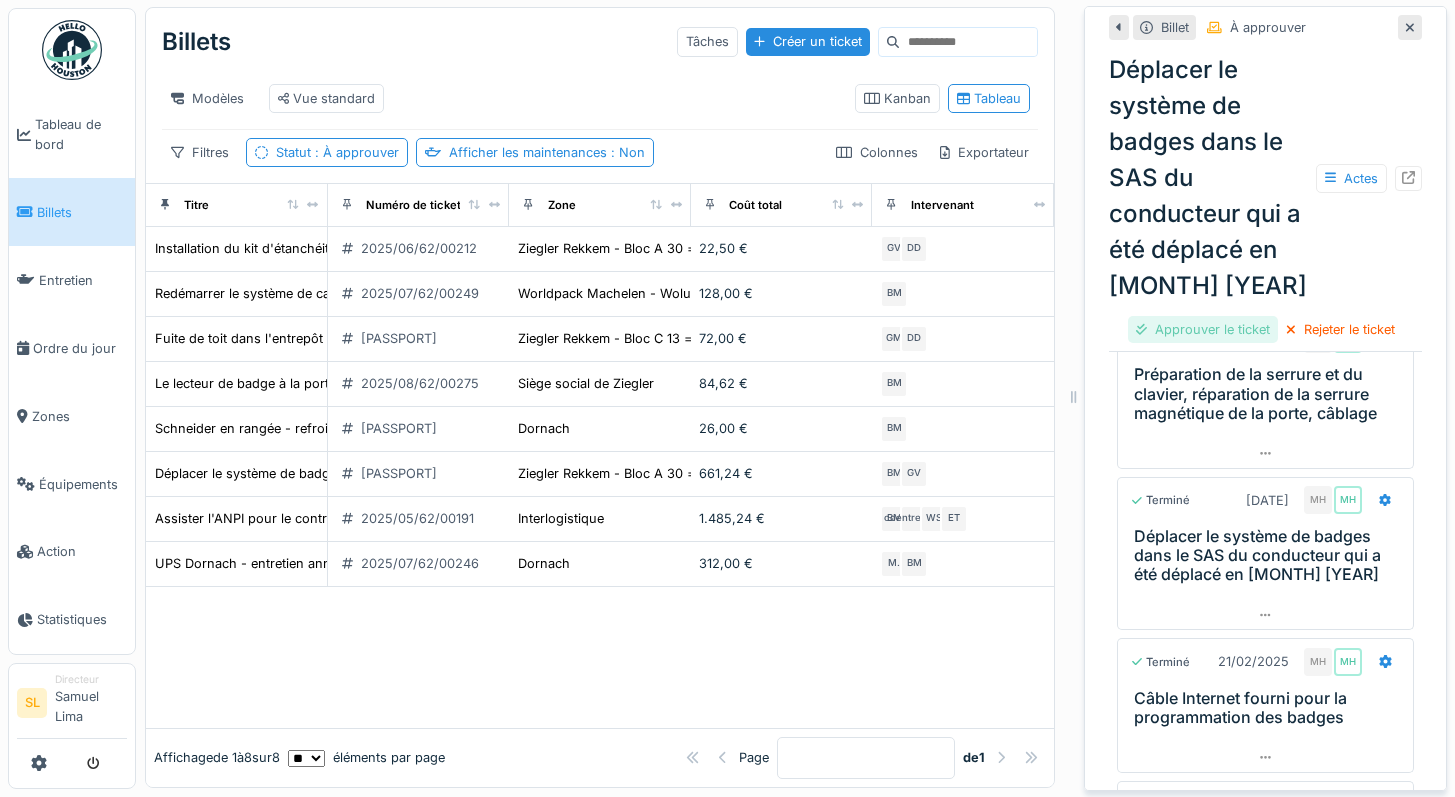 click on "Approuver le ticket" at bounding box center (1203, 329) 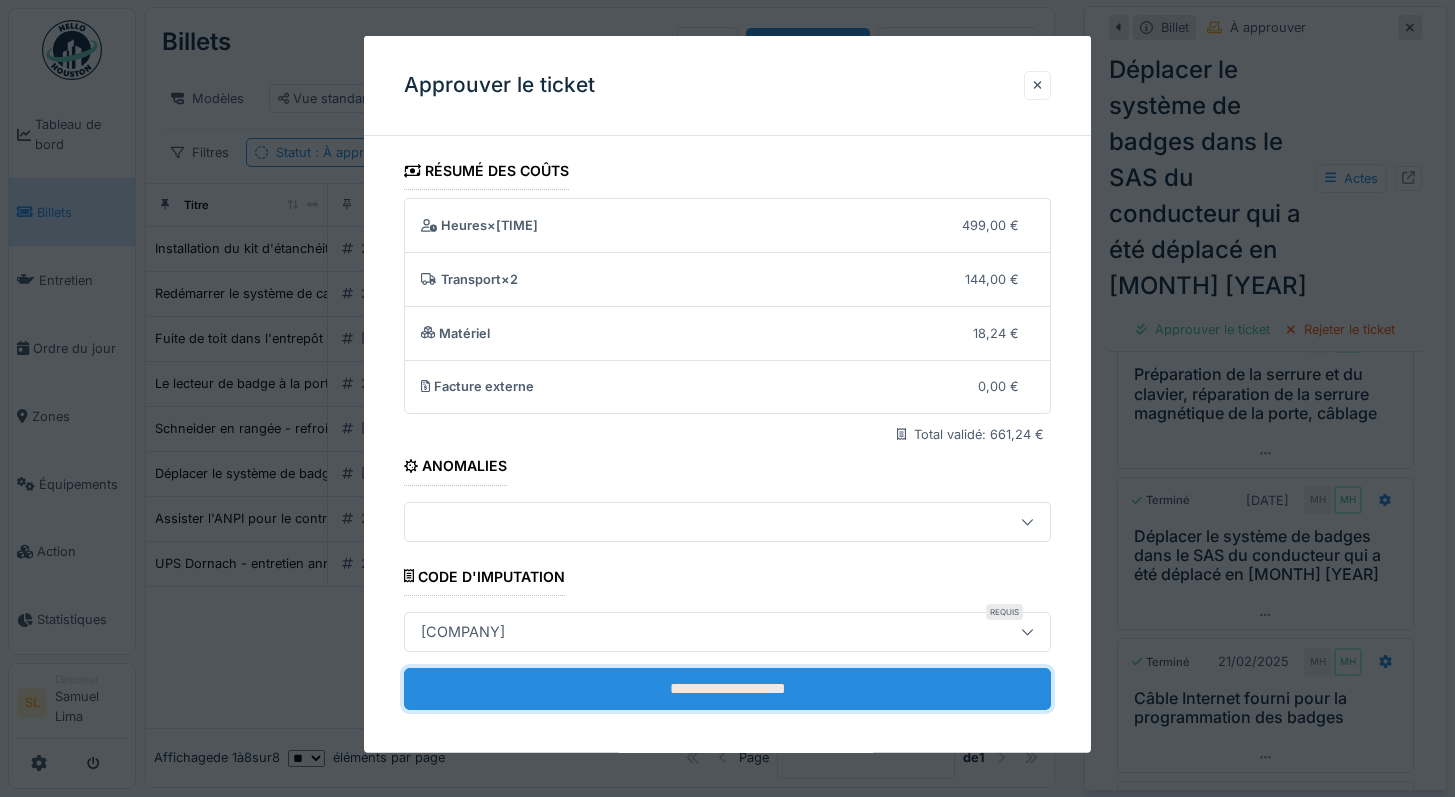 click on "**********" at bounding box center [728, 689] 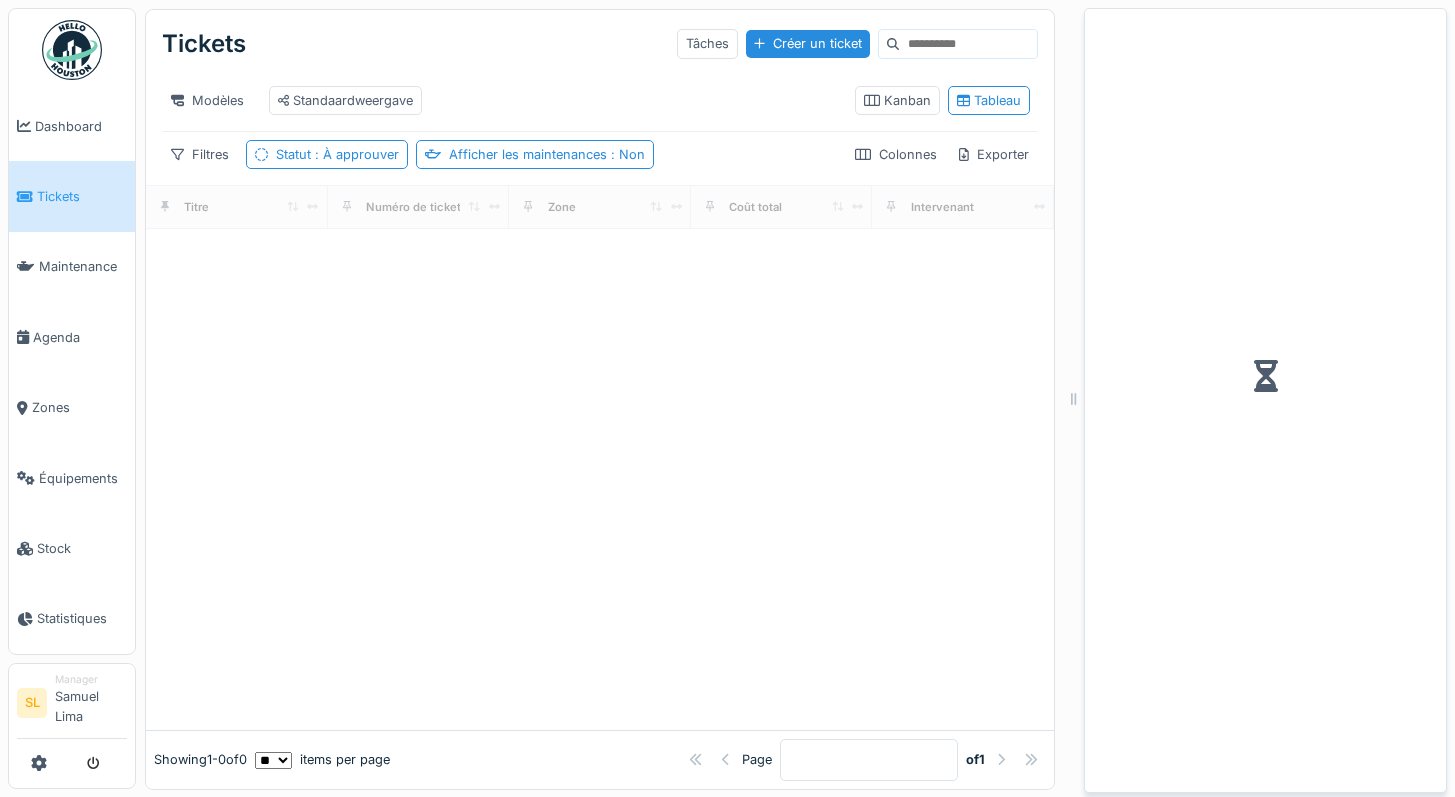 scroll, scrollTop: 17, scrollLeft: 0, axis: vertical 